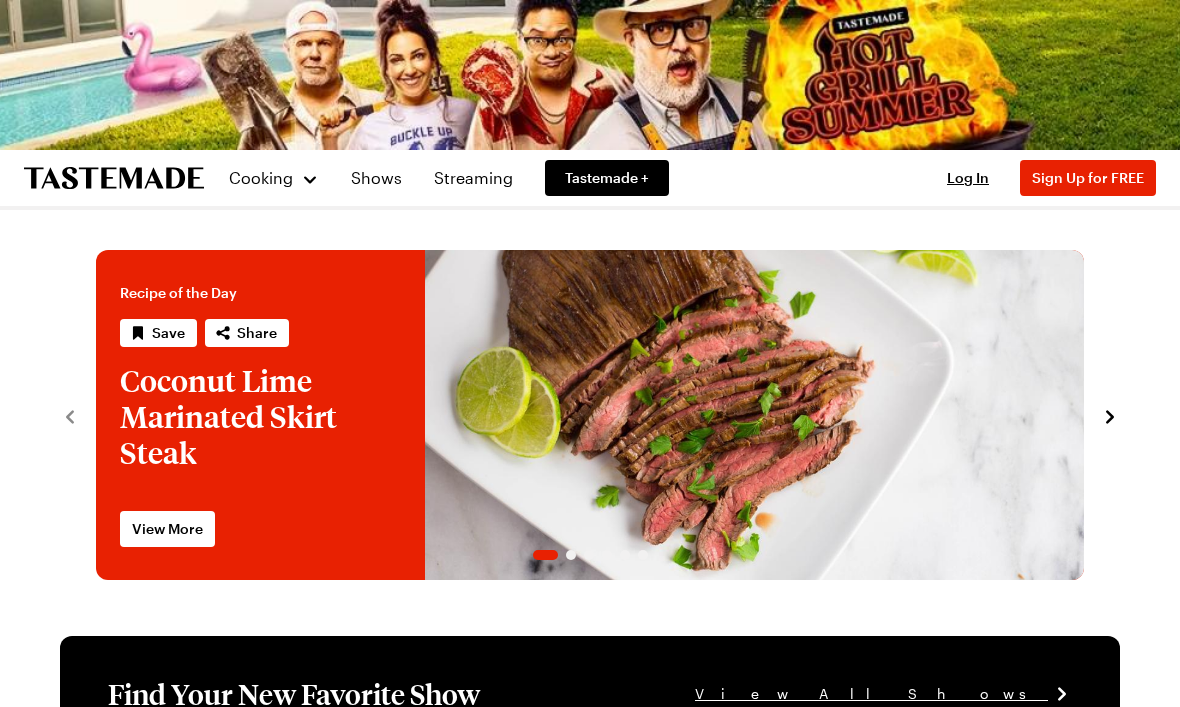 scroll, scrollTop: 114, scrollLeft: 0, axis: vertical 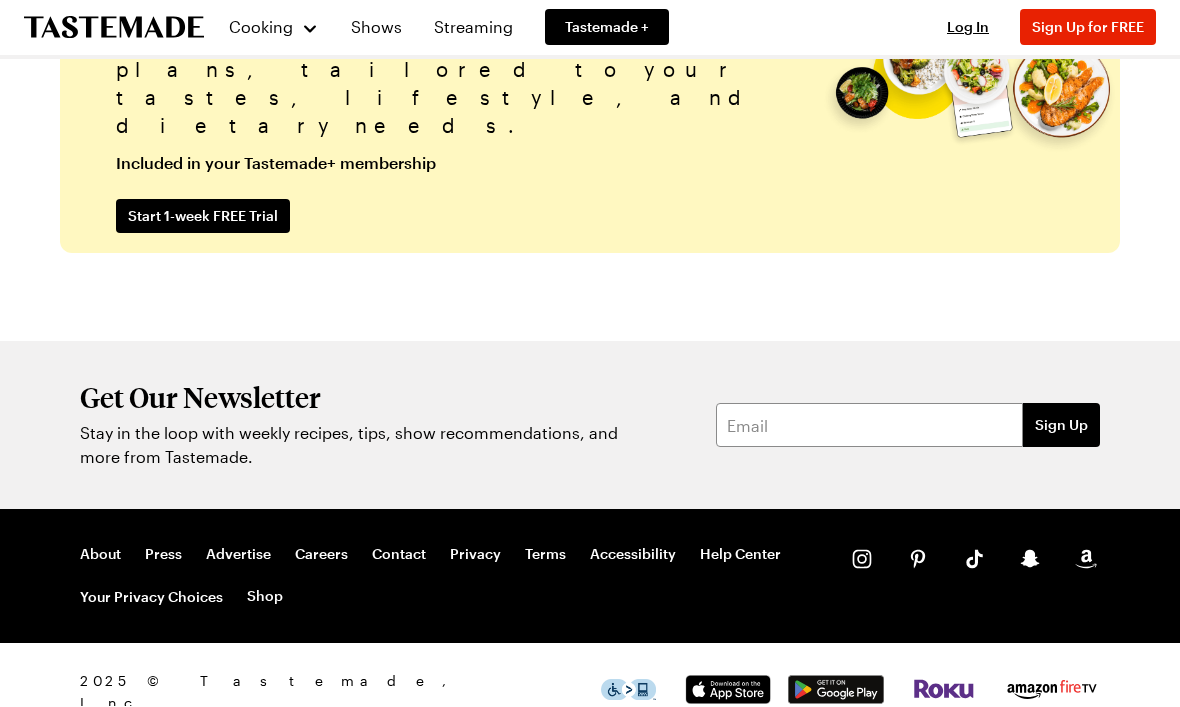 click on "Sign Up for FREE" at bounding box center (1088, 28) 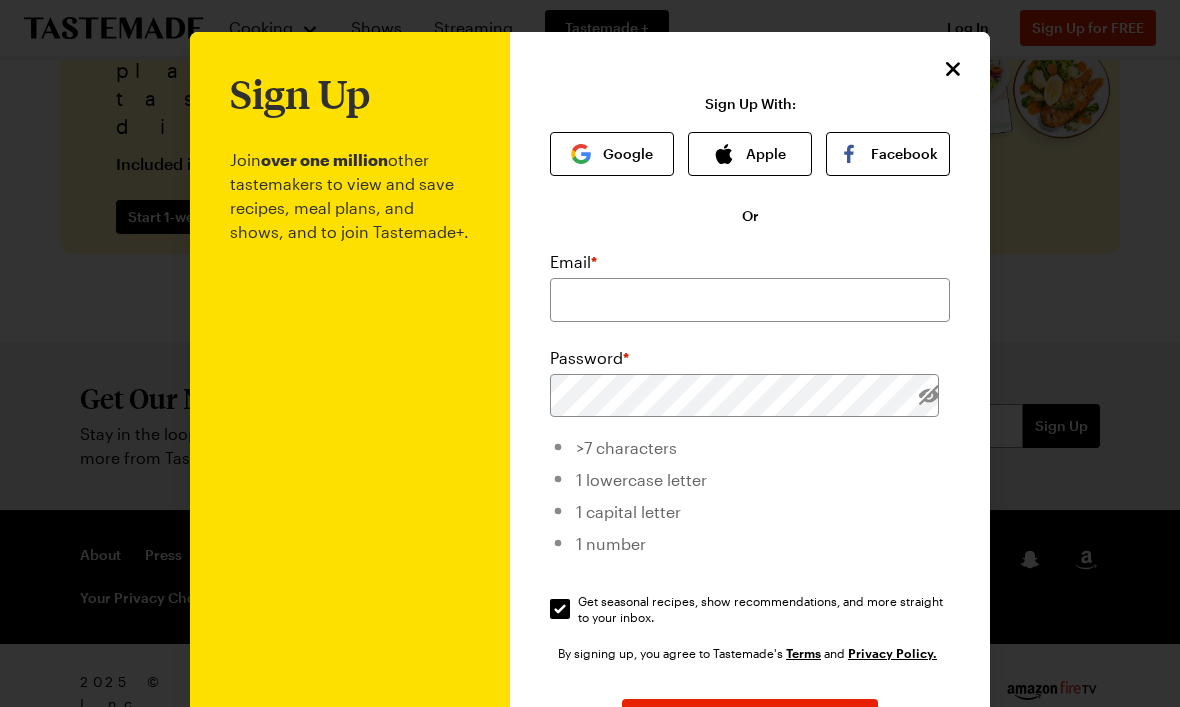 click on "Google" at bounding box center [612, 154] 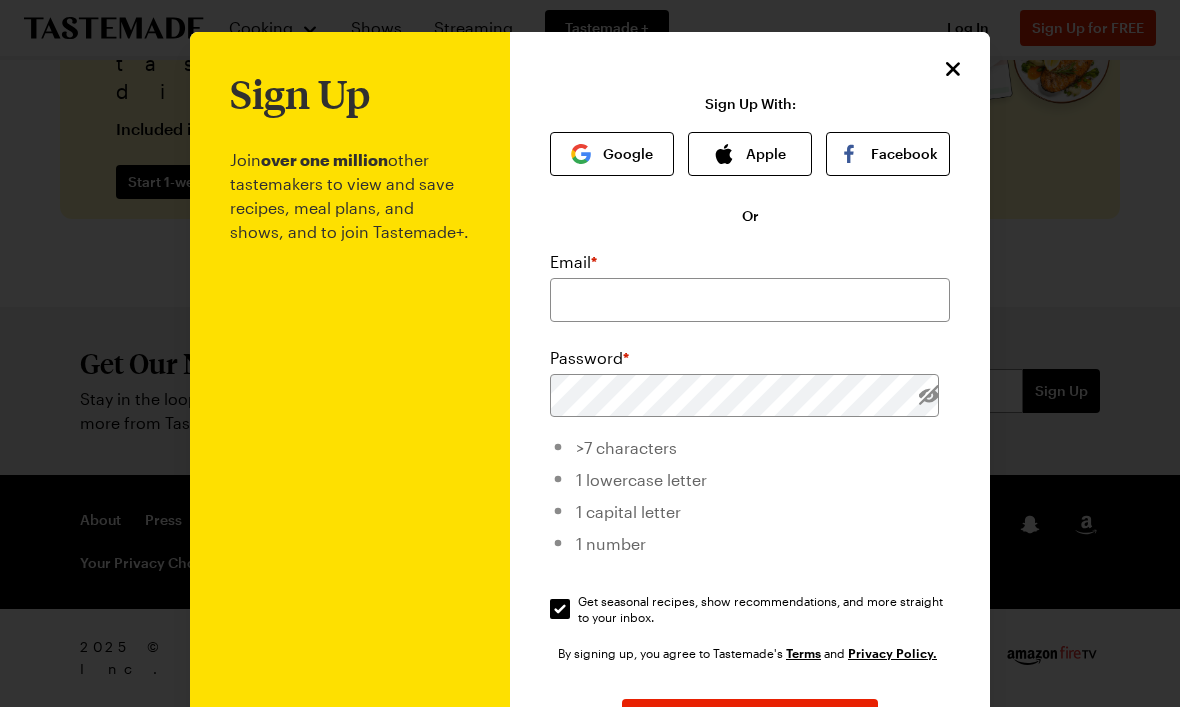 scroll, scrollTop: 4740, scrollLeft: 0, axis: vertical 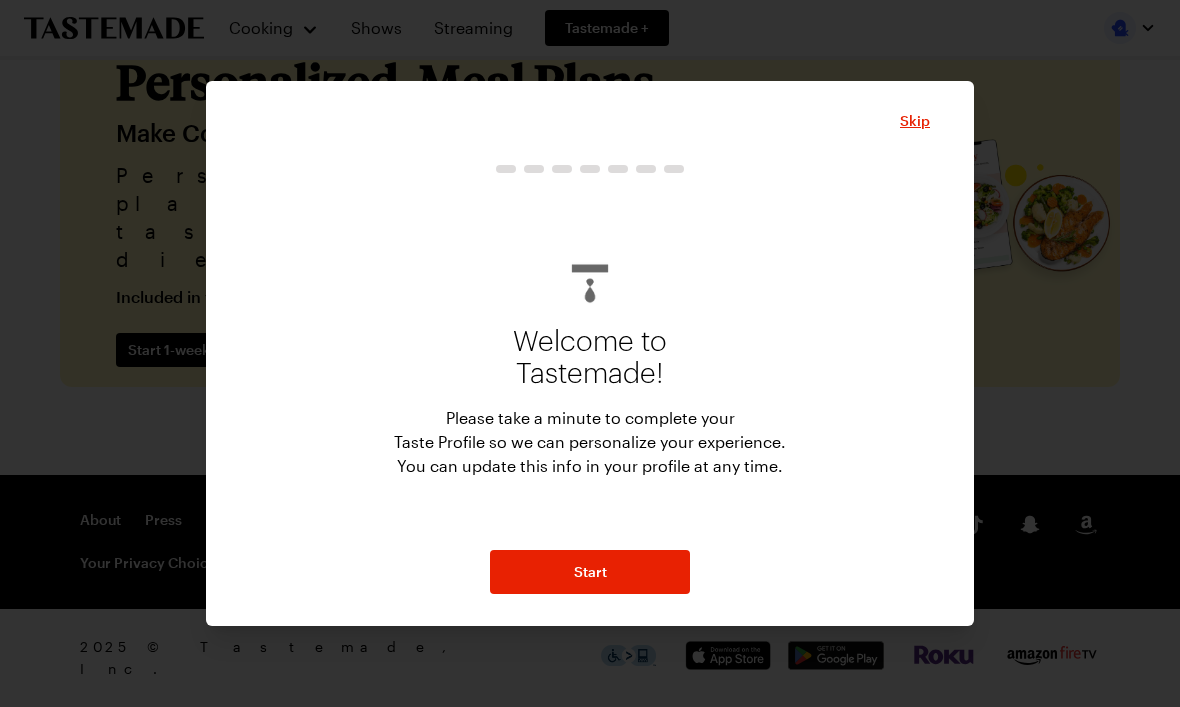 click on "Start" at bounding box center [590, 572] 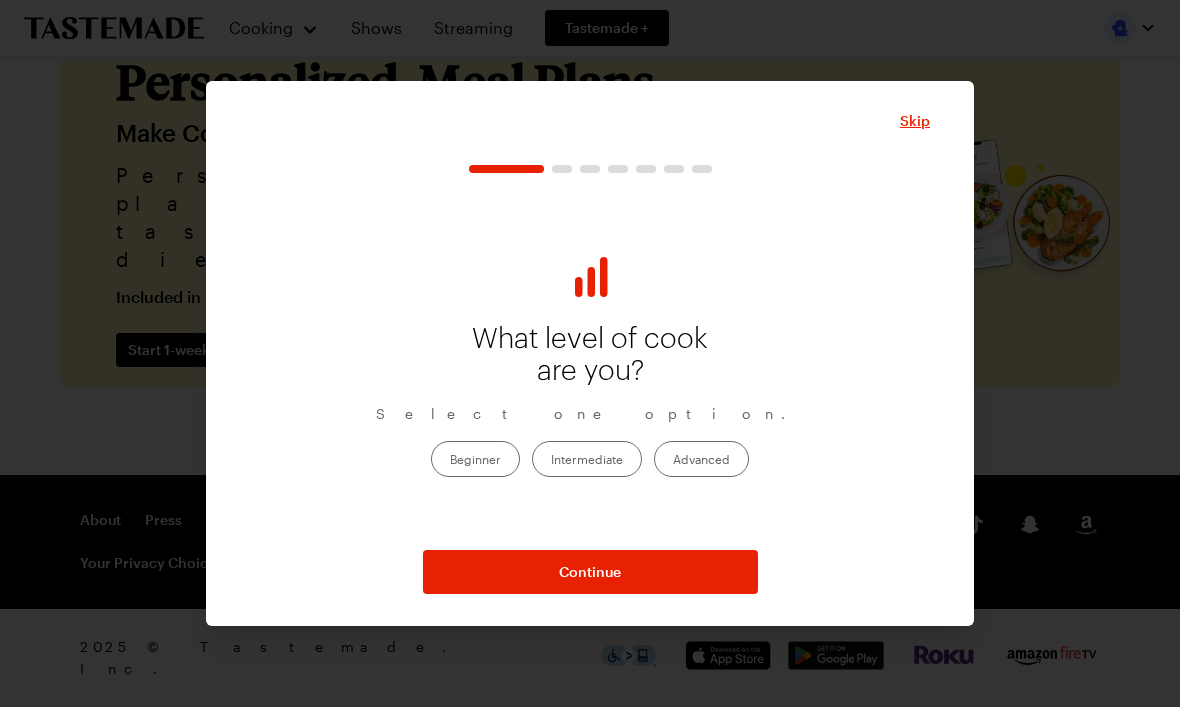 click on "Beginner" at bounding box center [475, 459] 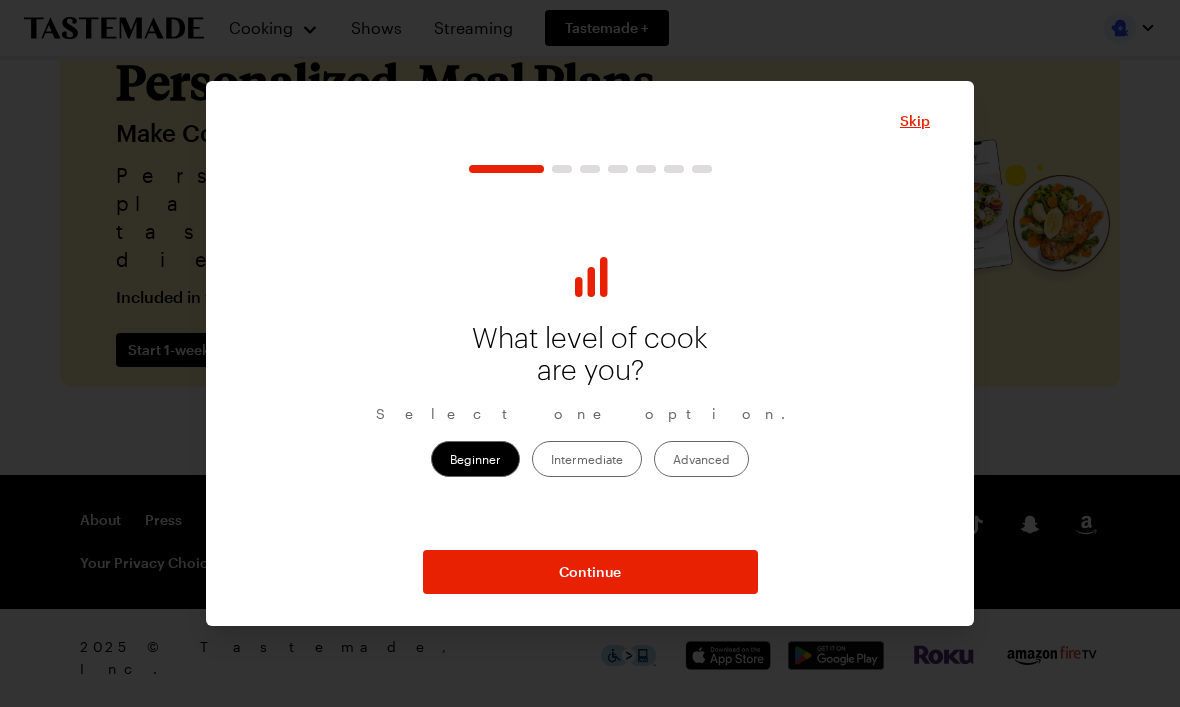 click on "Continue" at bounding box center [590, 572] 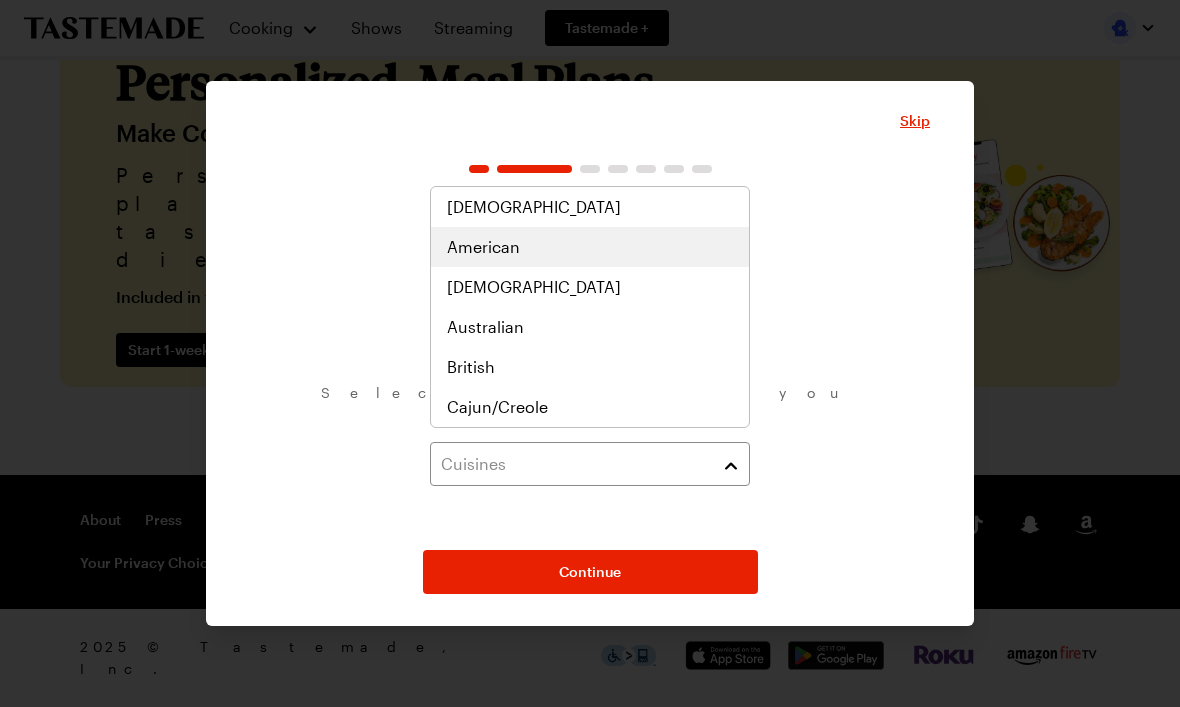 click on "American" at bounding box center (590, 247) 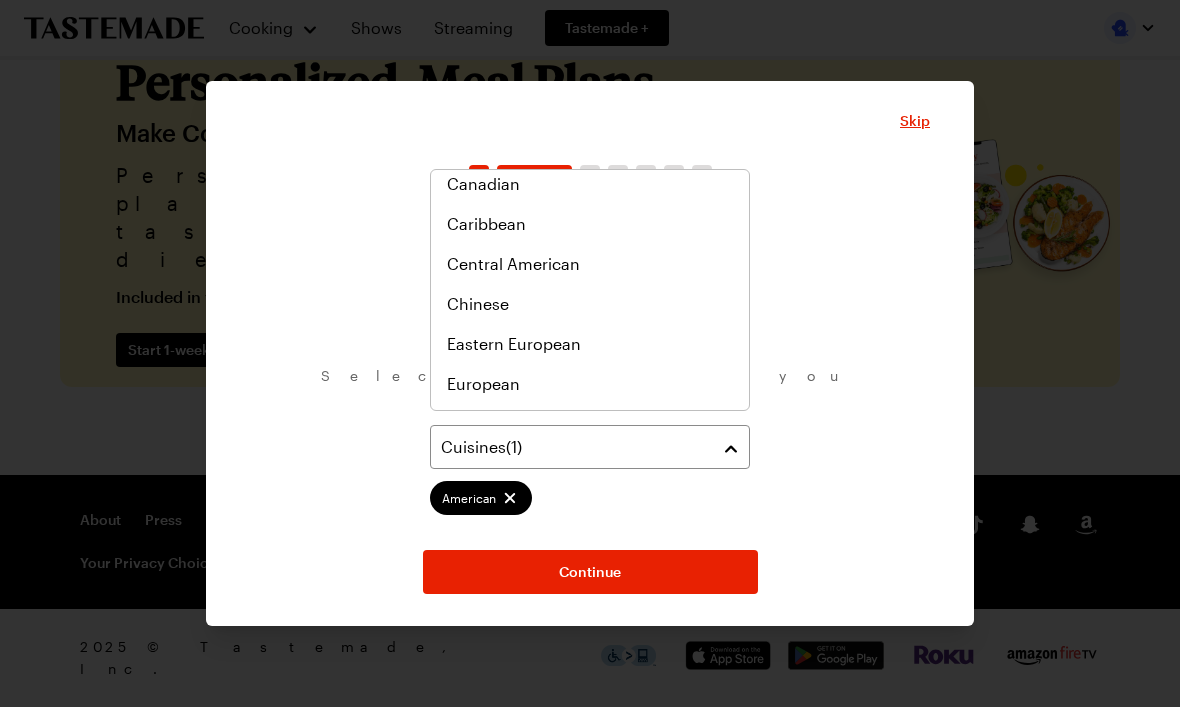 scroll, scrollTop: 269, scrollLeft: 0, axis: vertical 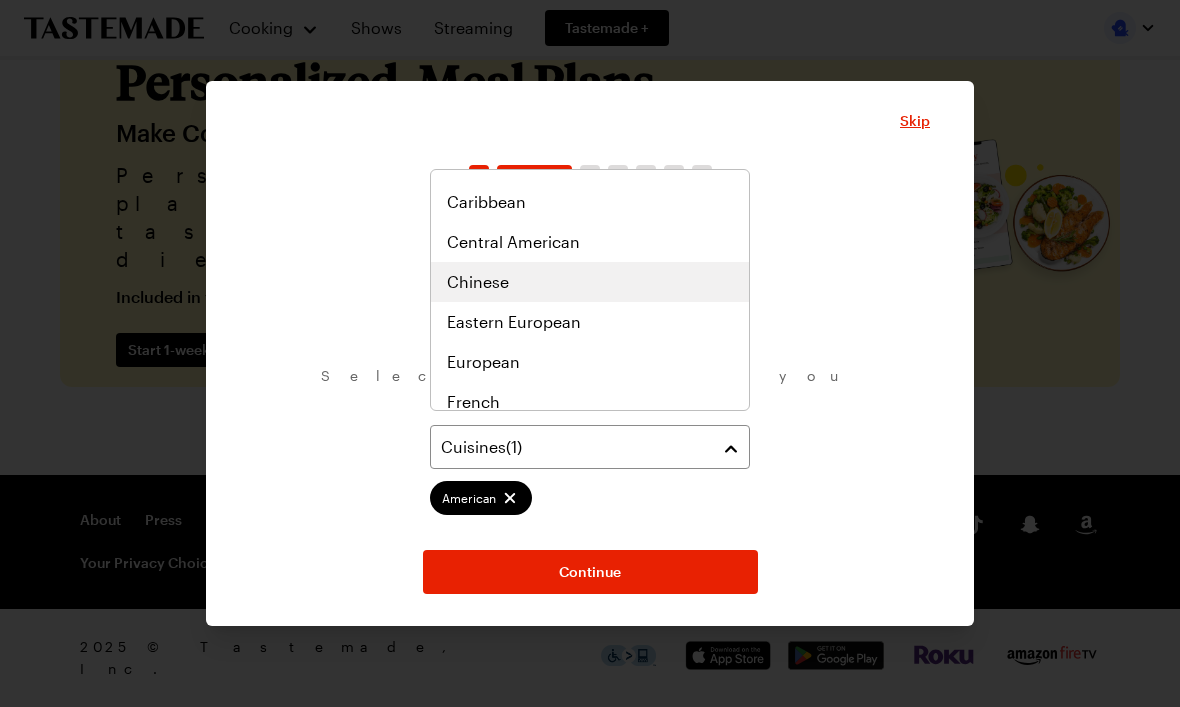 click on "Chinese" at bounding box center [590, 282] 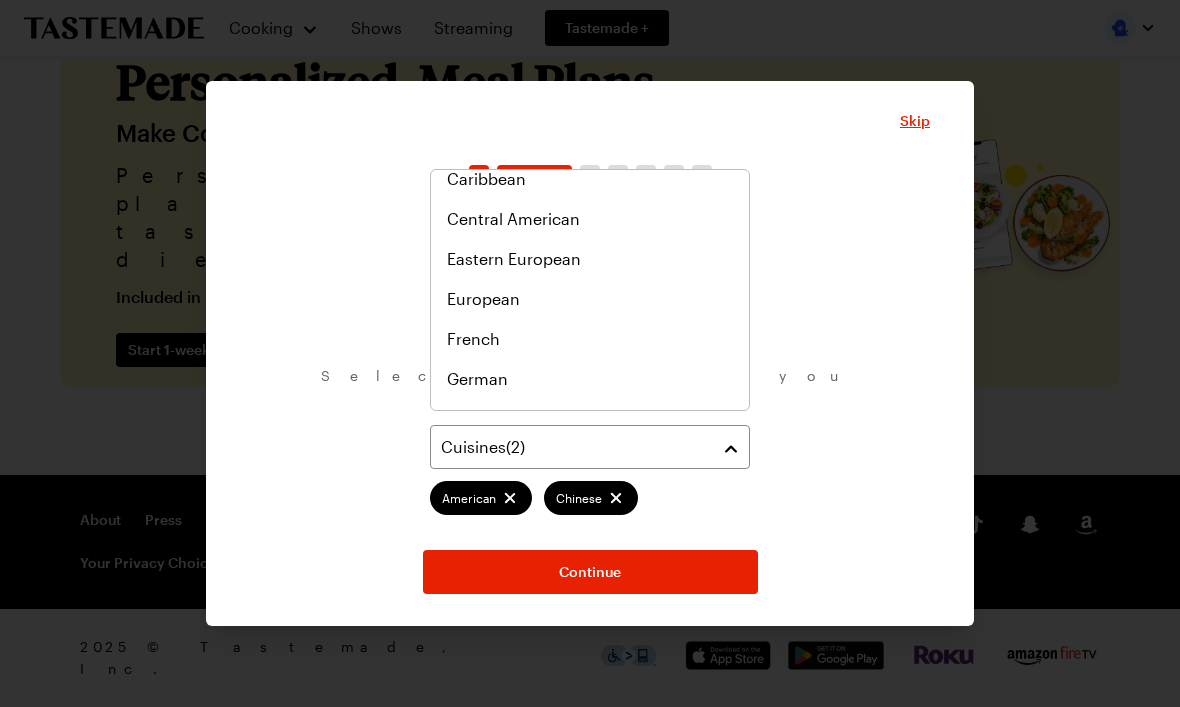 scroll, scrollTop: 354, scrollLeft: 0, axis: vertical 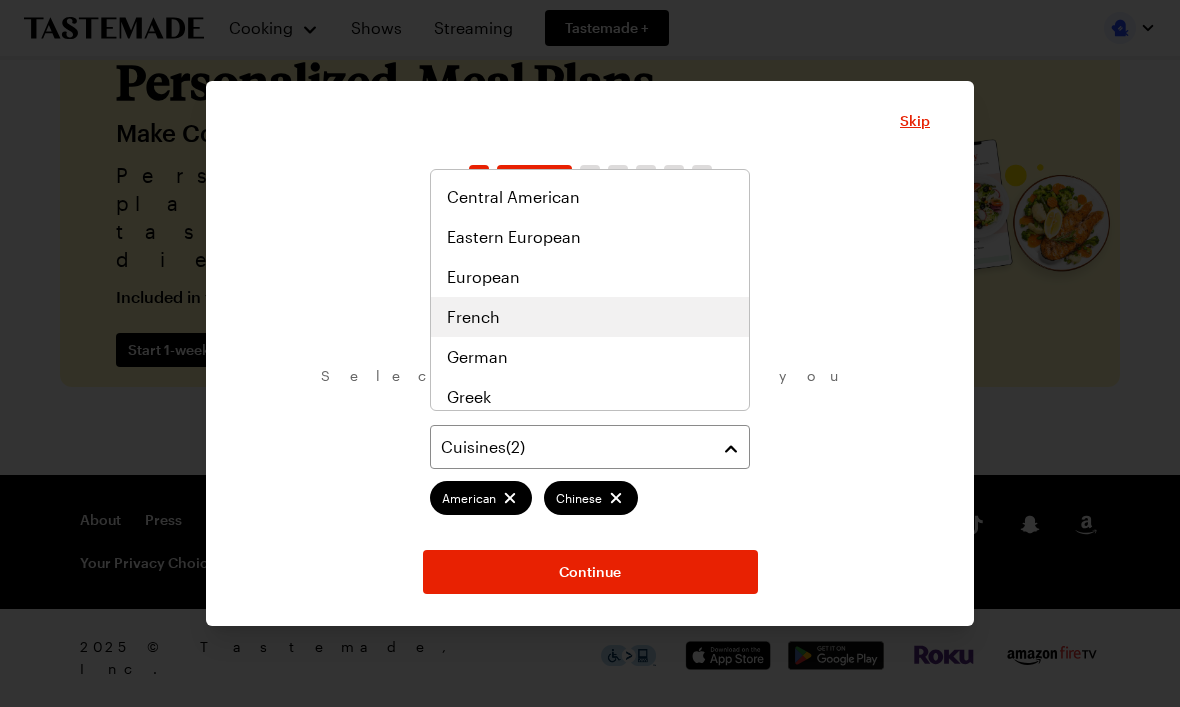 click on "French" at bounding box center [590, 317] 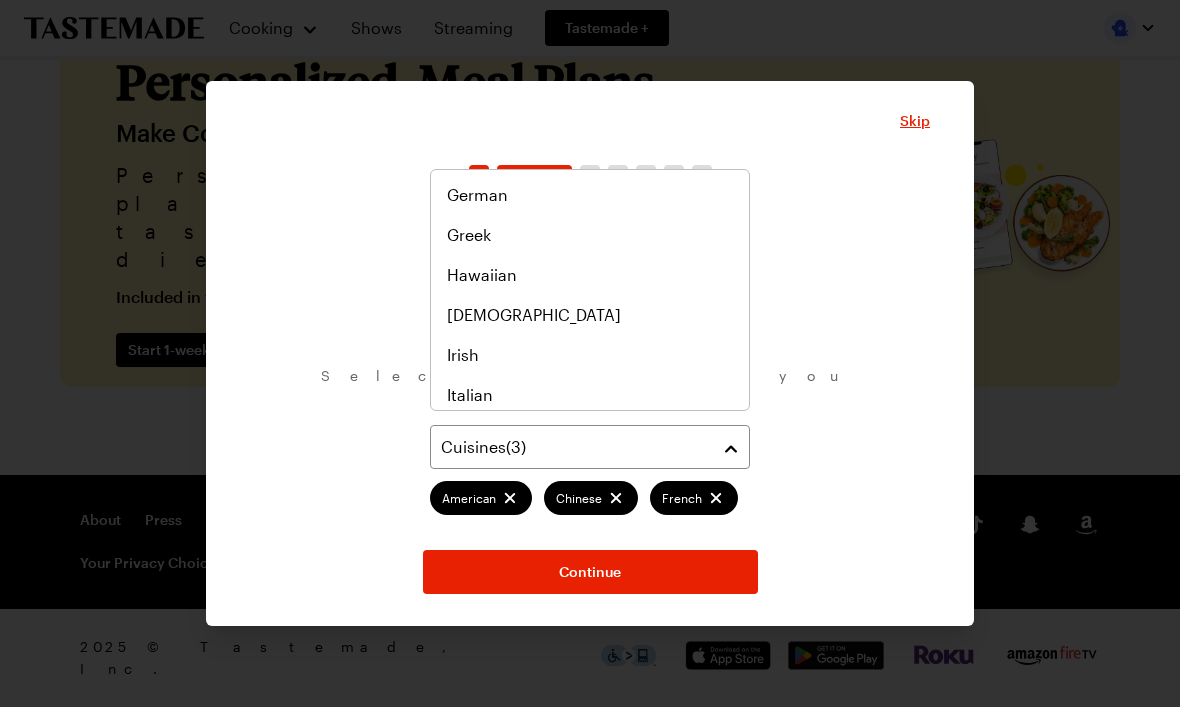 scroll, scrollTop: 518, scrollLeft: 0, axis: vertical 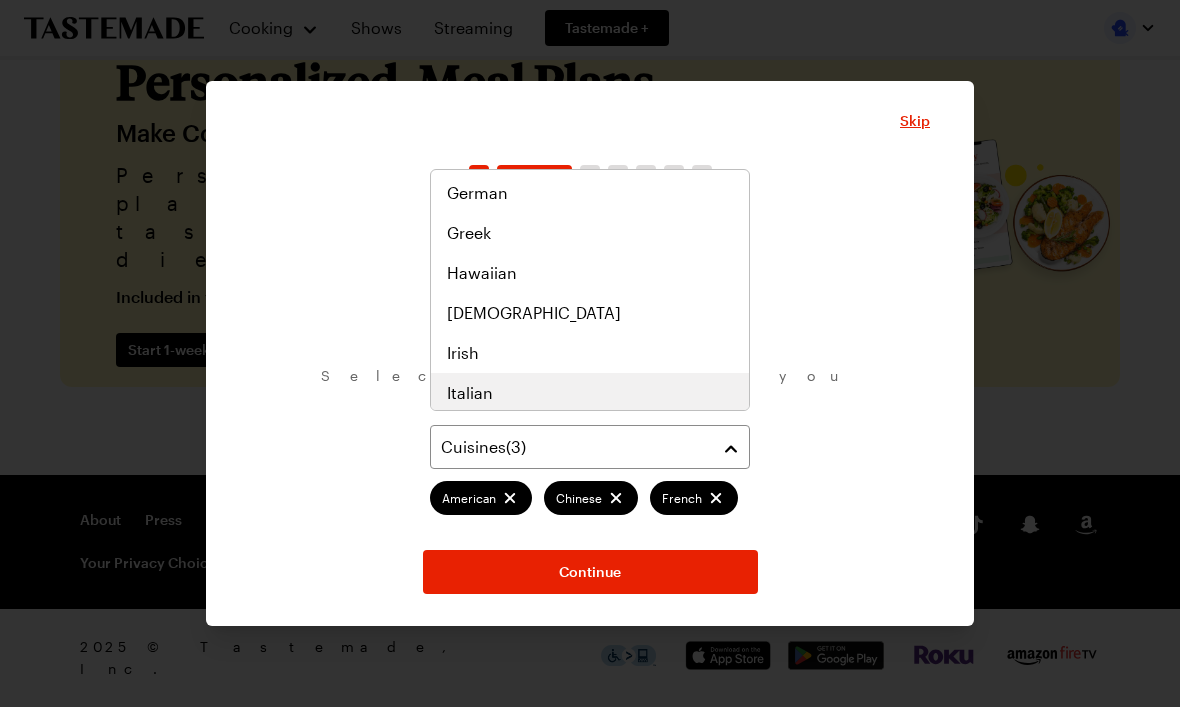 click on "Italian" at bounding box center (590, 393) 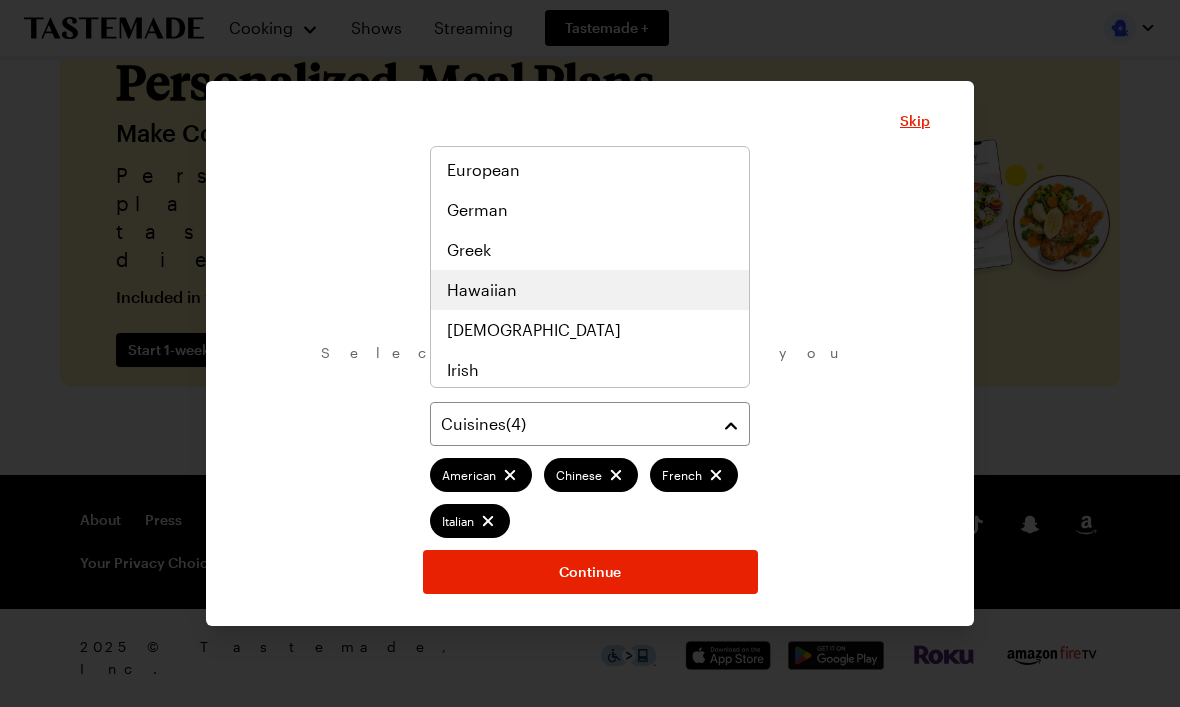 click on "Hawaiian" at bounding box center (482, 290) 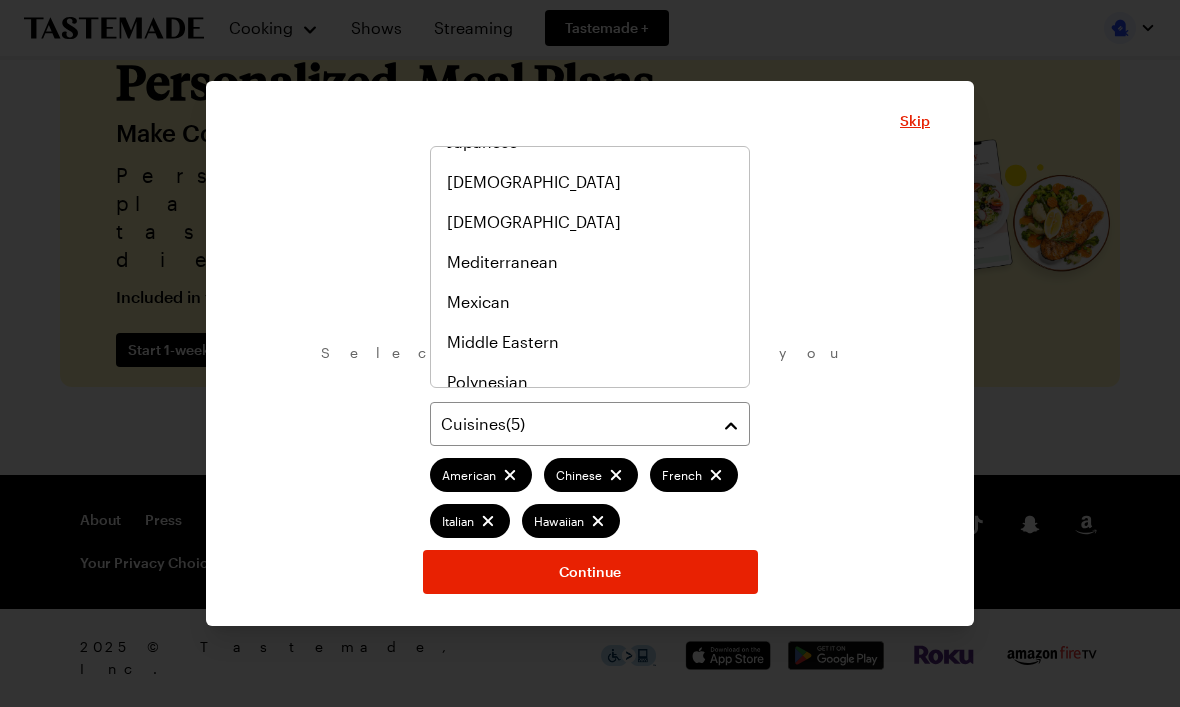 scroll, scrollTop: 787, scrollLeft: 0, axis: vertical 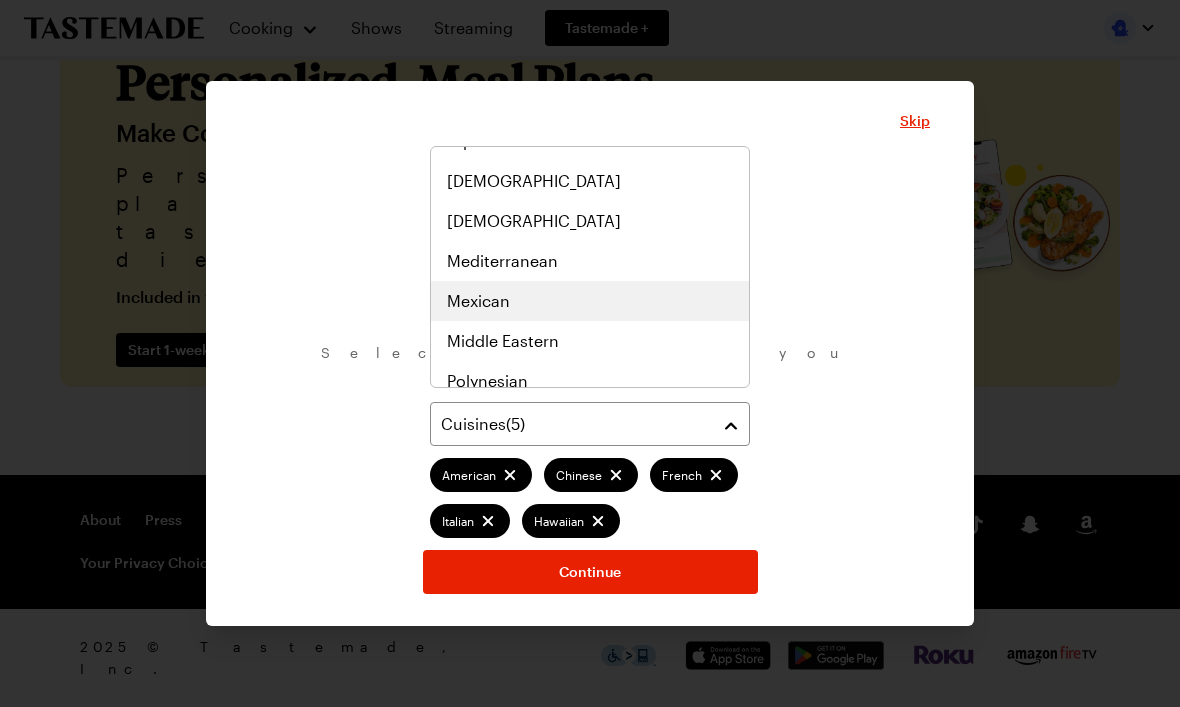 click on "Mexican" at bounding box center (590, 301) 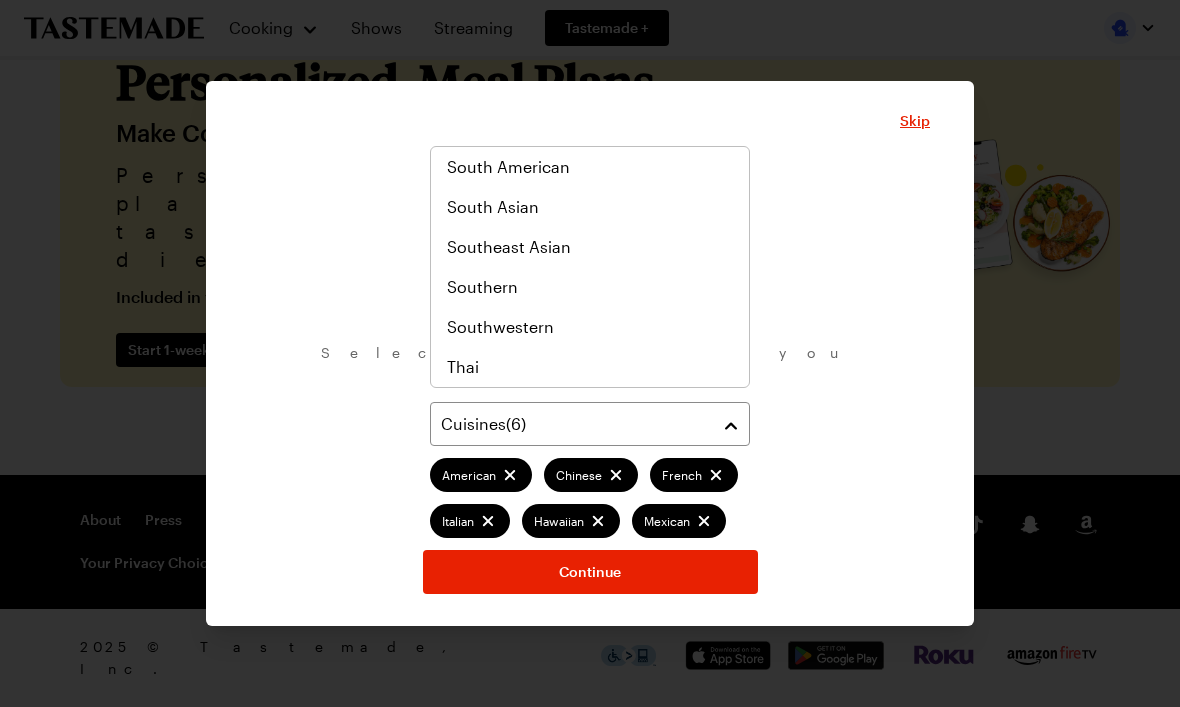 scroll, scrollTop: 1041, scrollLeft: 0, axis: vertical 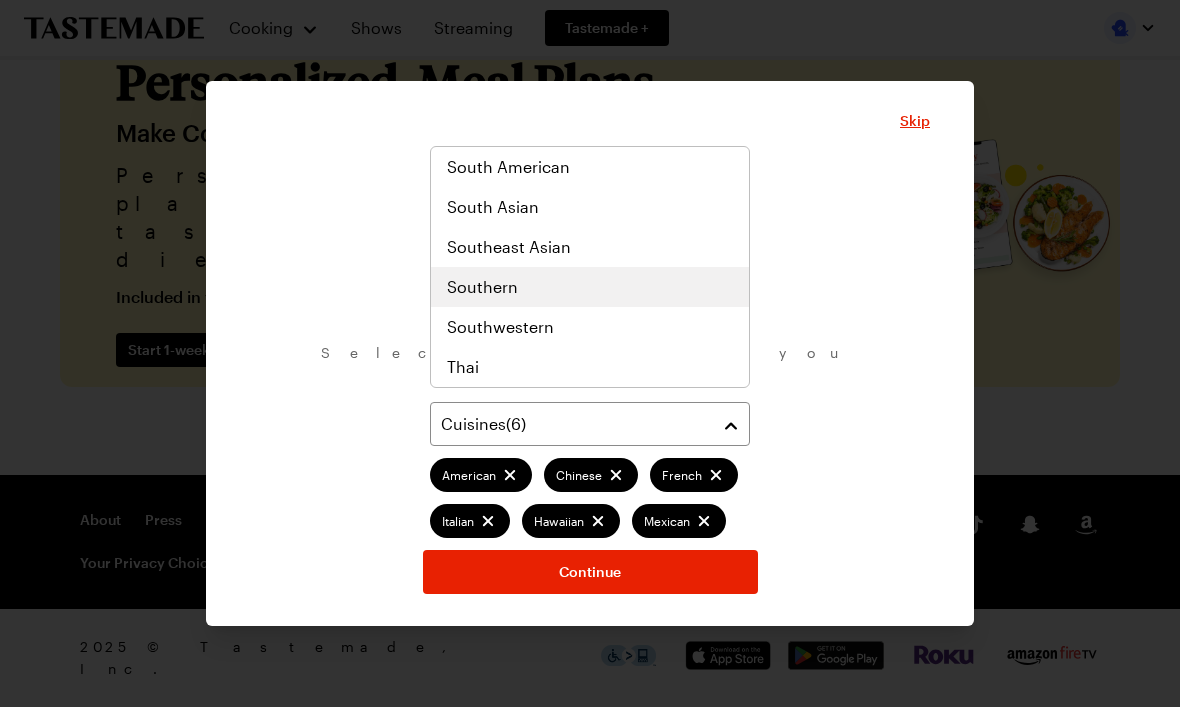 click on "Southern" at bounding box center [590, 287] 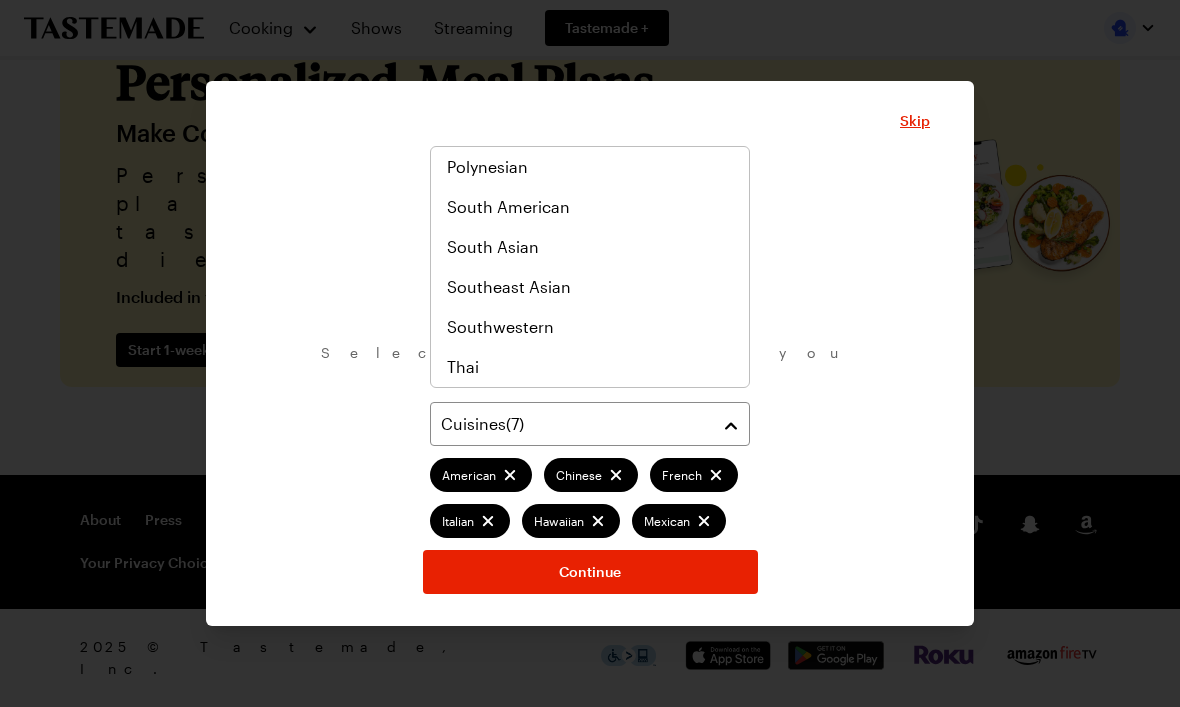 scroll, scrollTop: 1041, scrollLeft: 0, axis: vertical 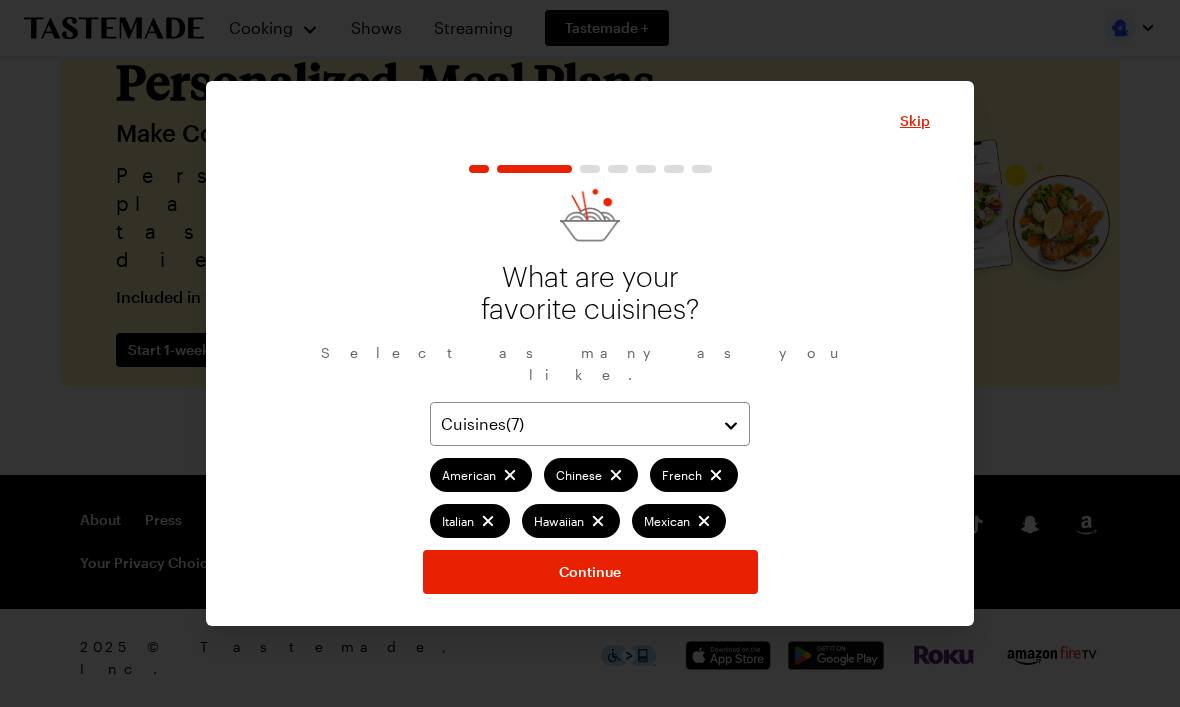click on "Continue" at bounding box center [590, 572] 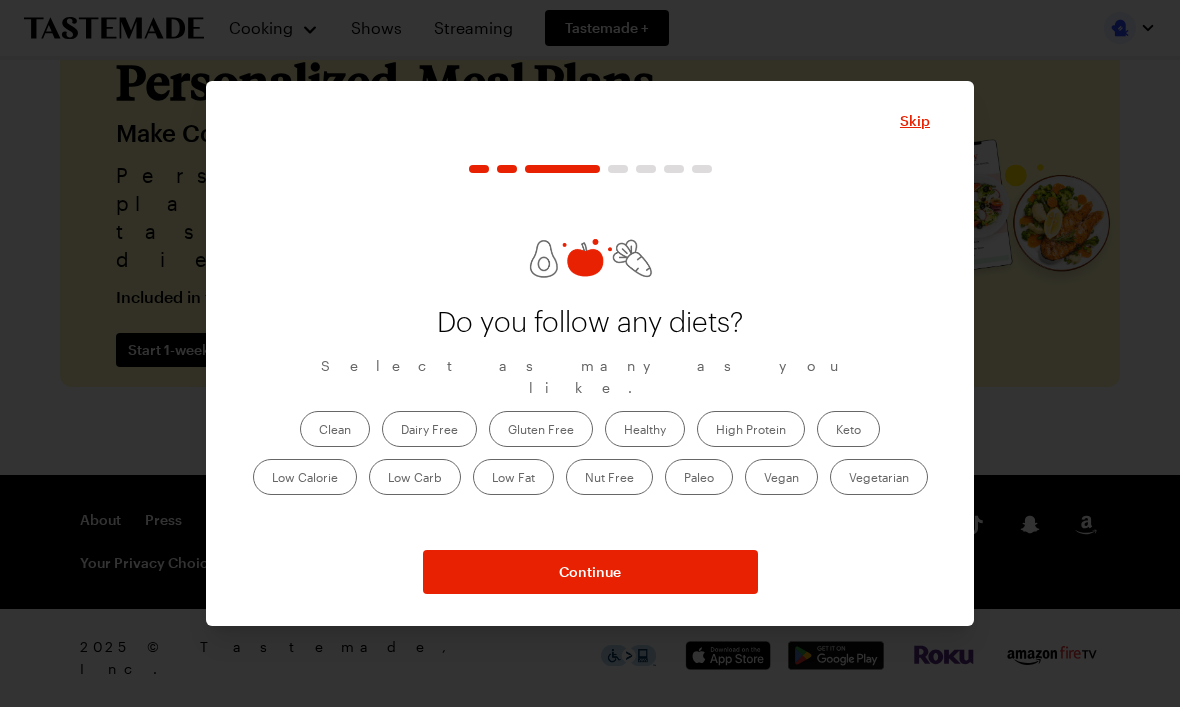 click on "Continue" at bounding box center [590, 572] 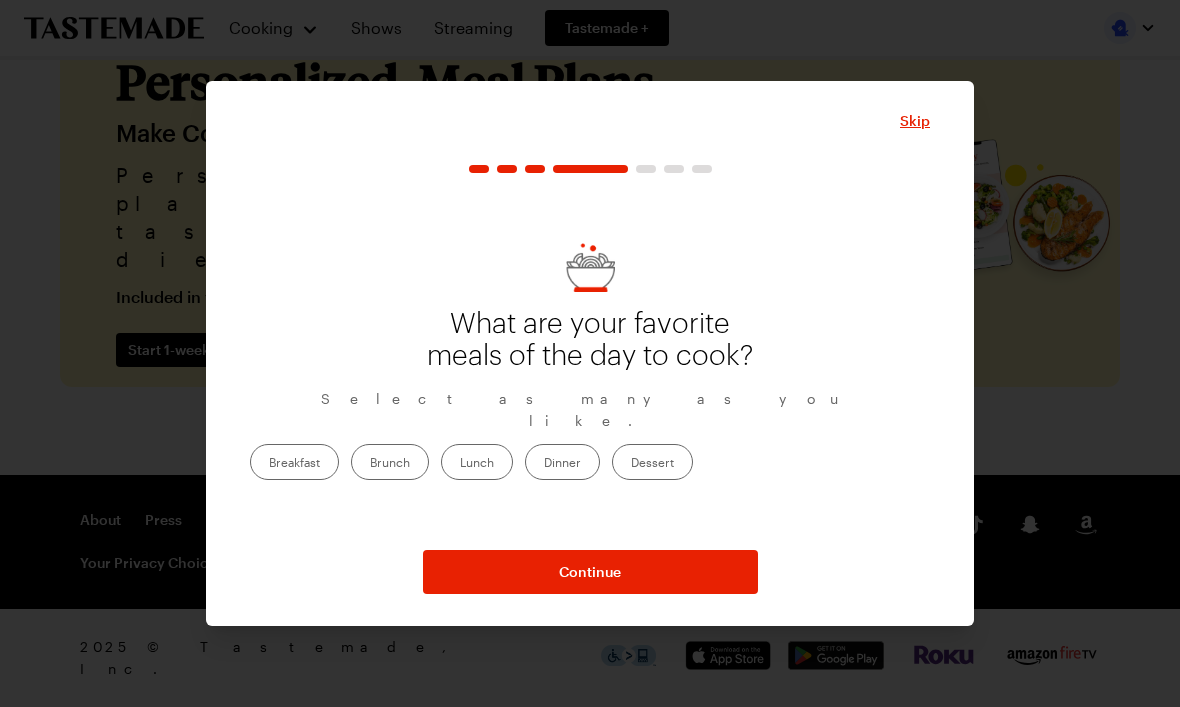 click on "Breakfast" at bounding box center [294, 462] 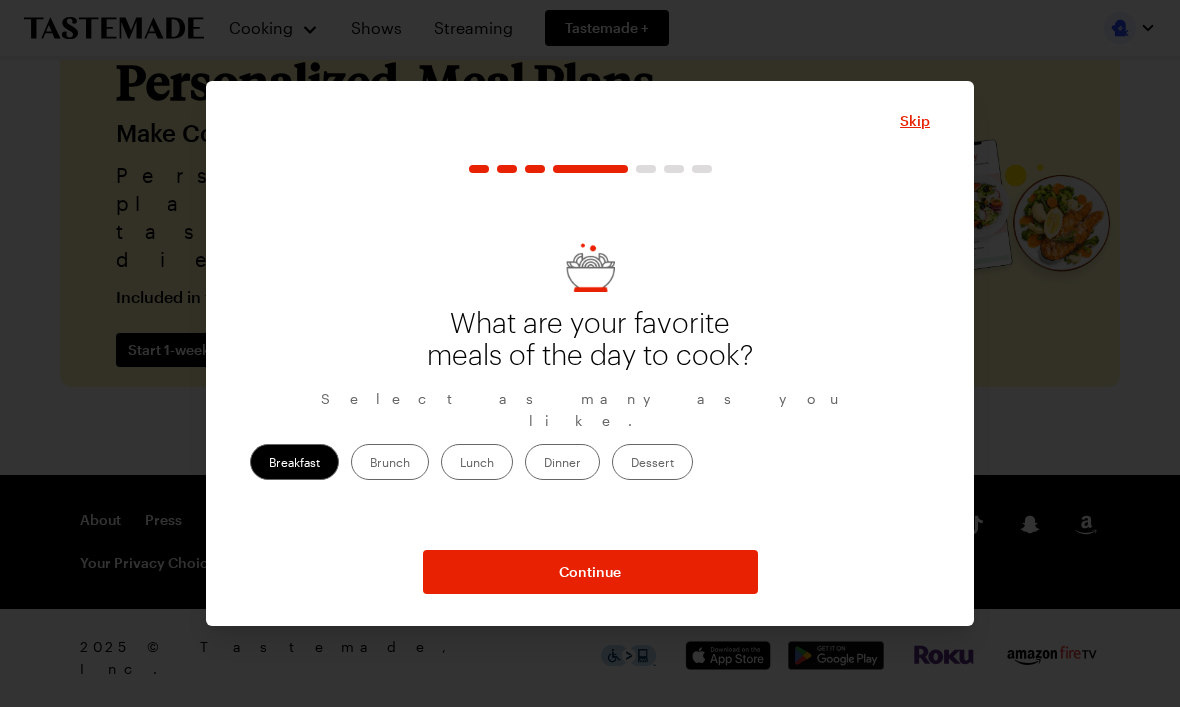 click on "Brunch" at bounding box center [390, 462] 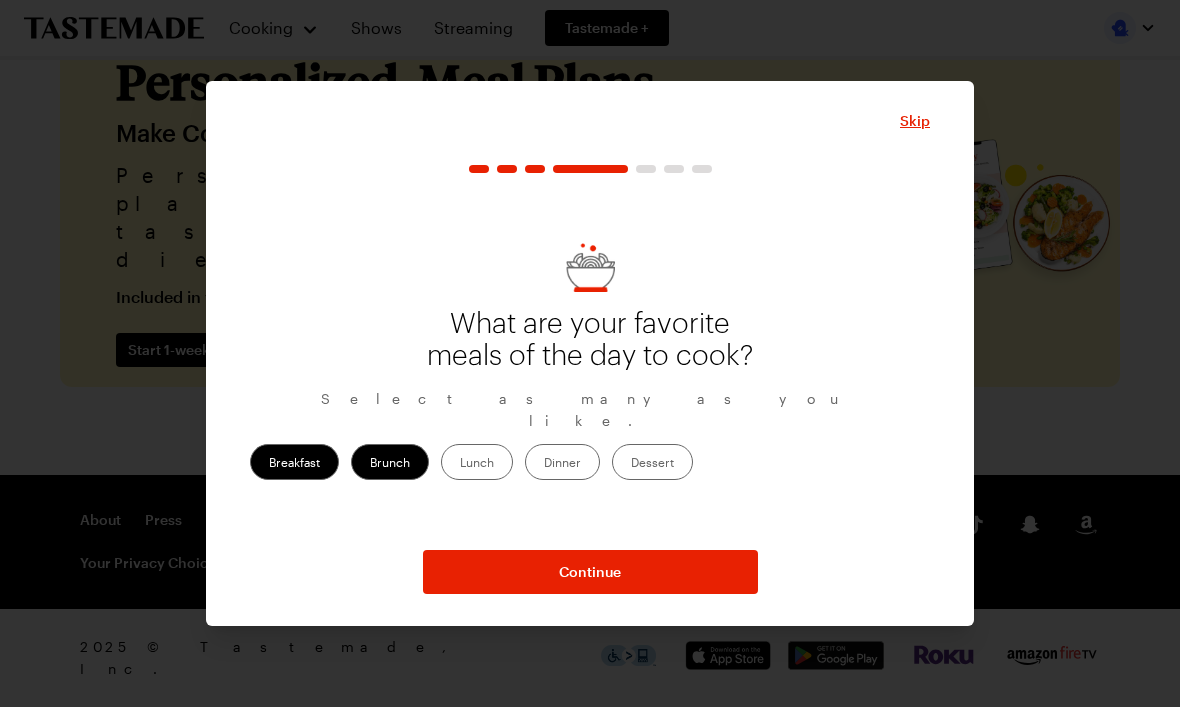 click on "Dessert" at bounding box center [652, 462] 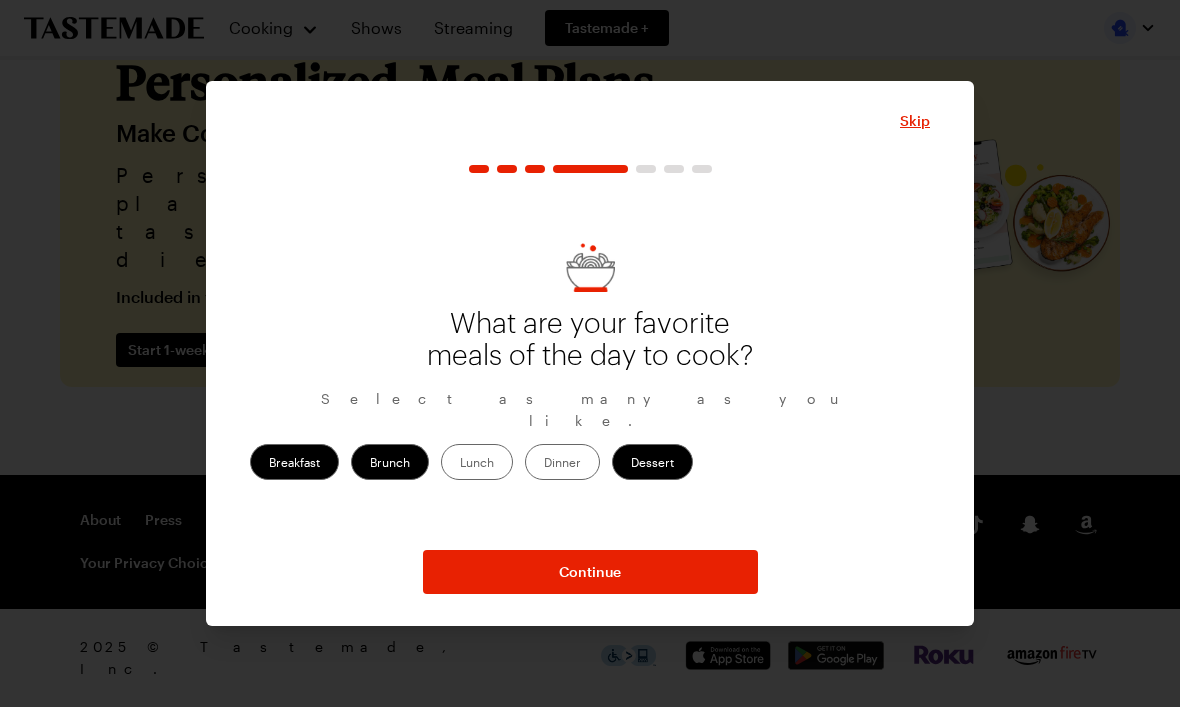 click on "Continue" at bounding box center (590, 572) 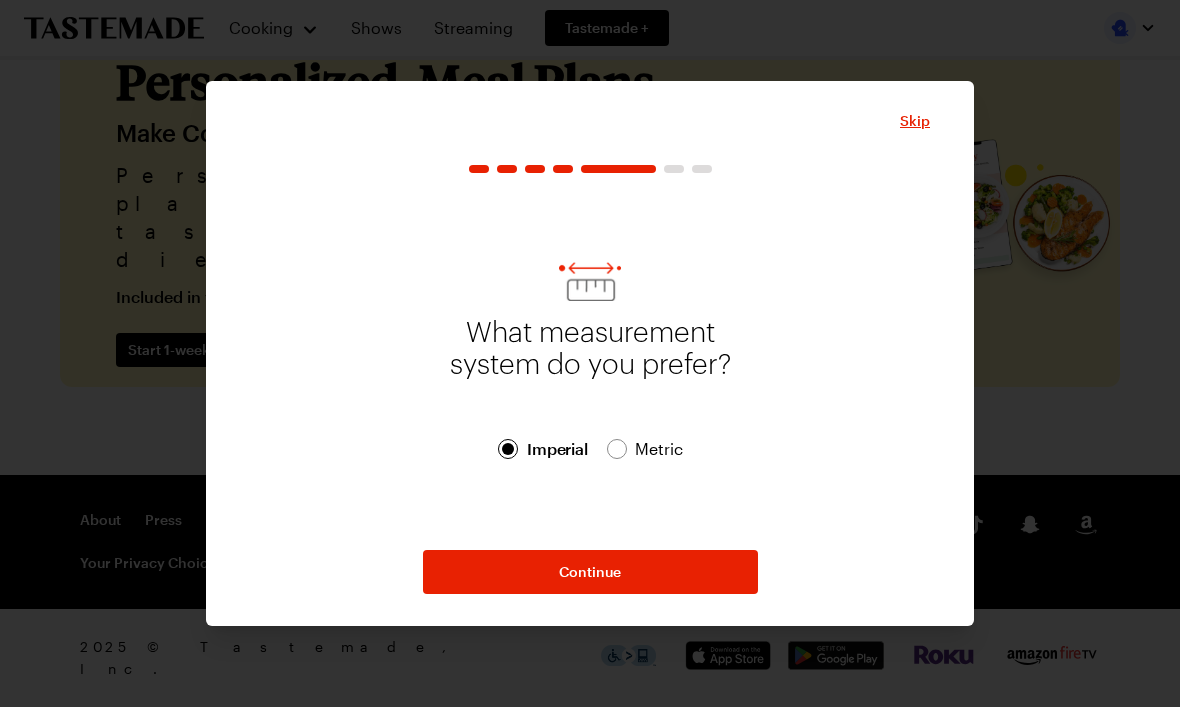 click on "Continue" at bounding box center (590, 572) 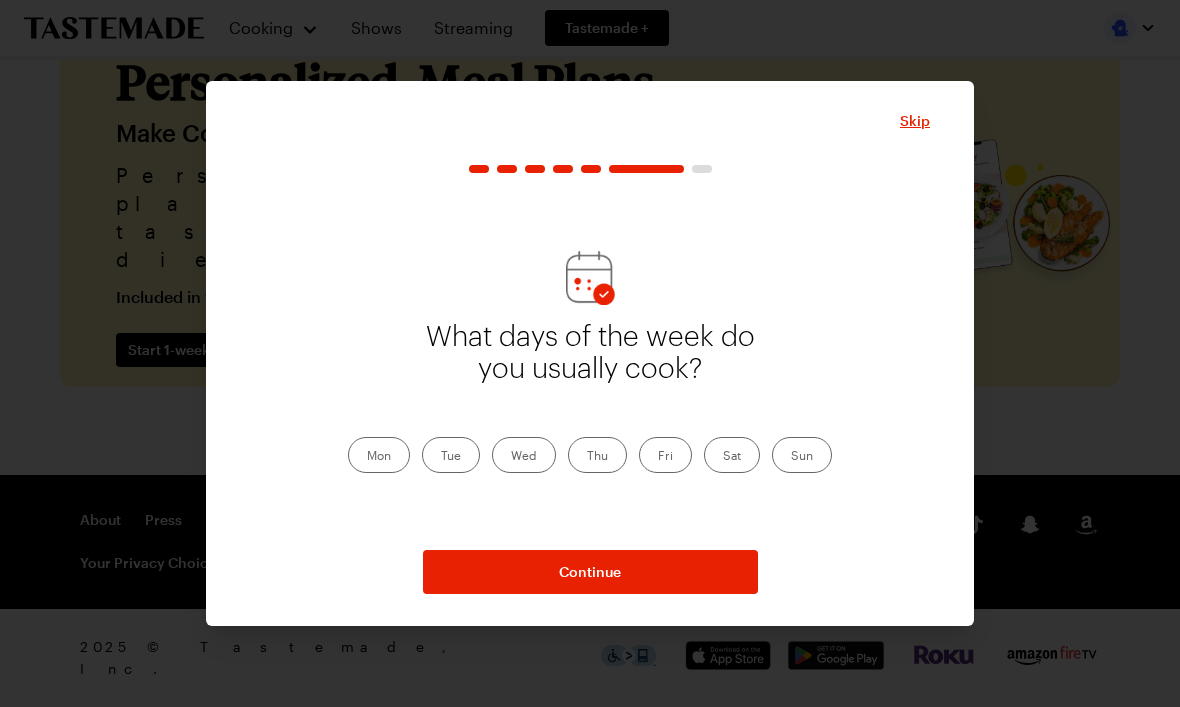 click on "Tue" at bounding box center [451, 455] 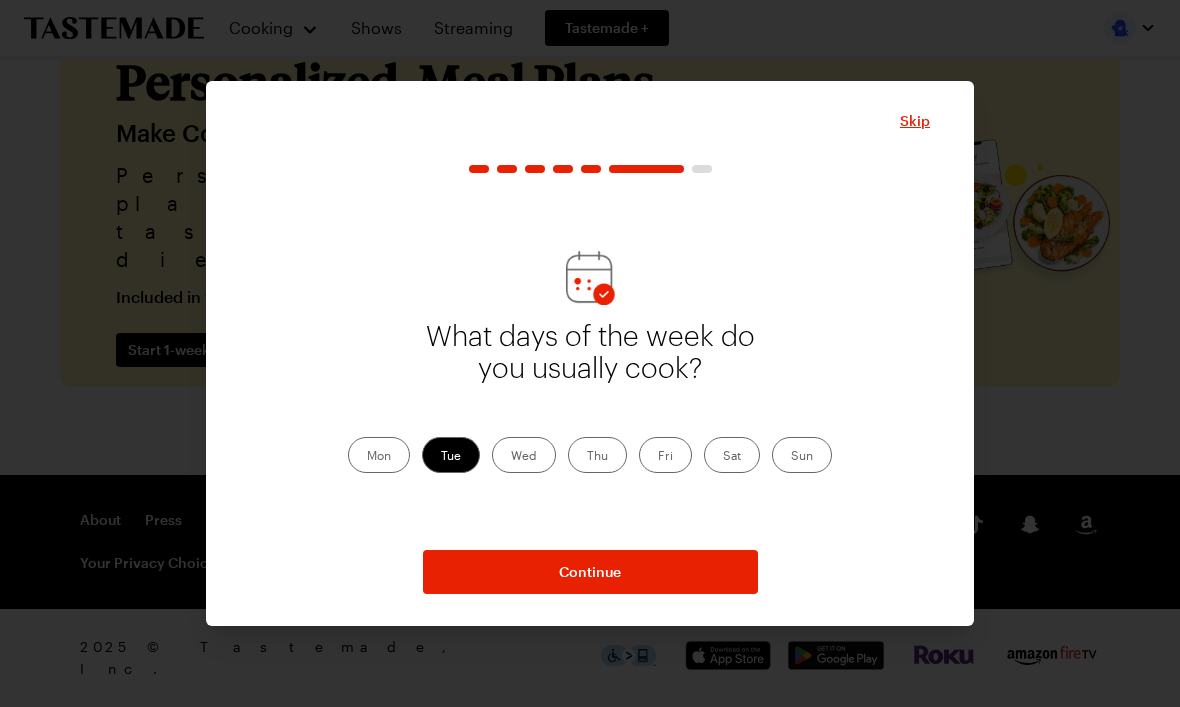 click on "Thu" at bounding box center (597, 455) 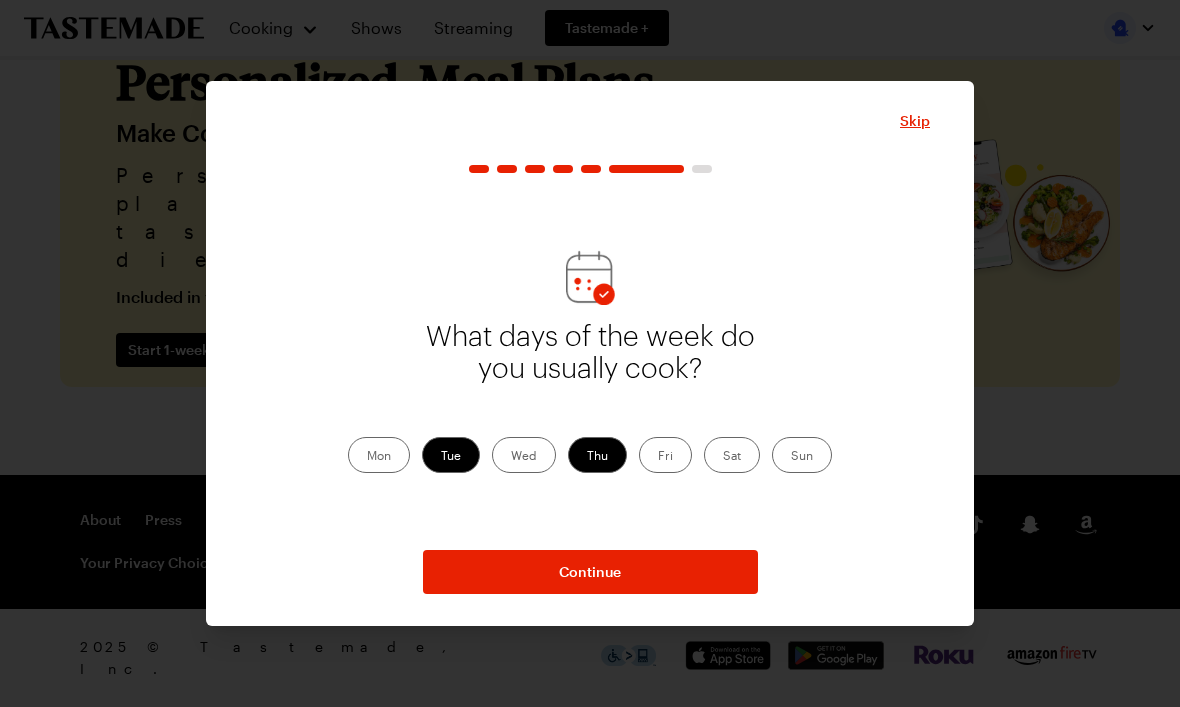 click on "Fri" at bounding box center (665, 455) 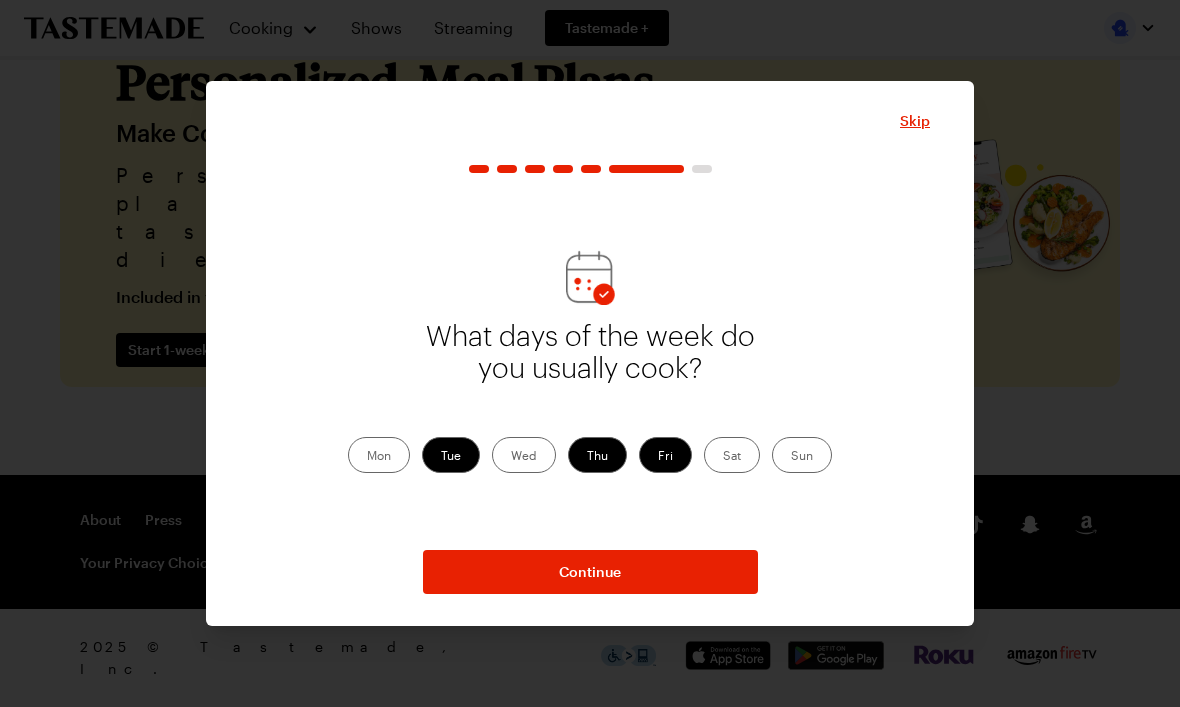click on "Continue" at bounding box center (590, 572) 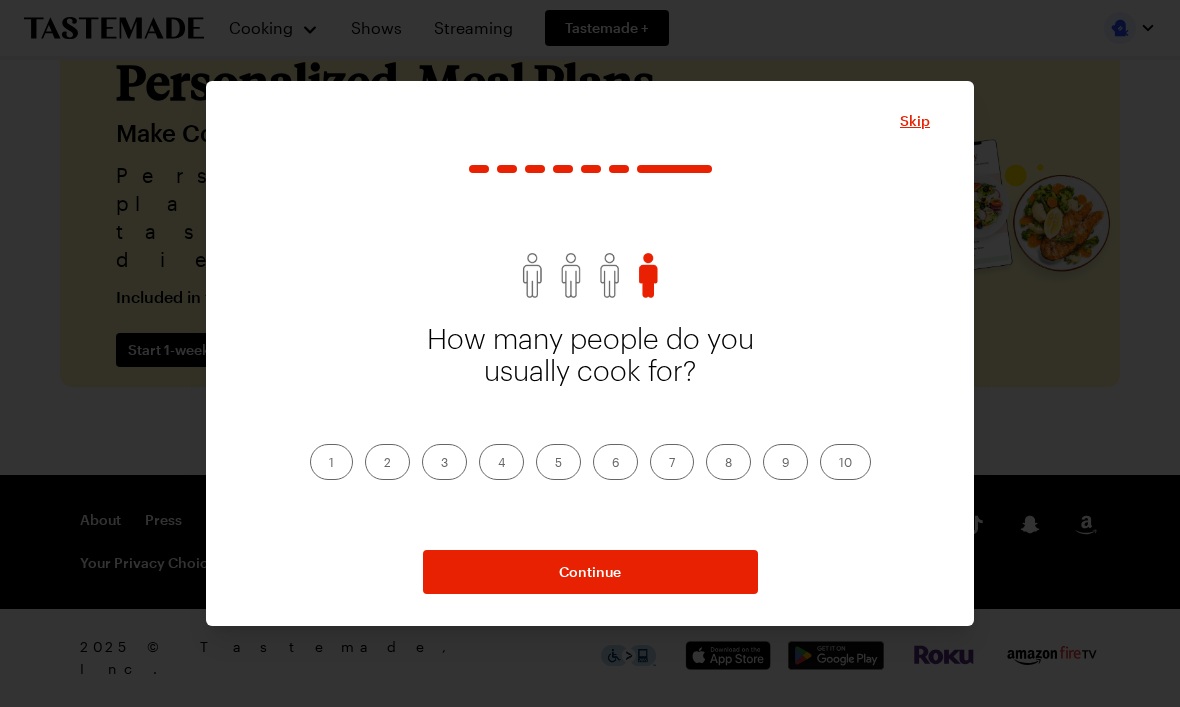 click on "1" at bounding box center [331, 462] 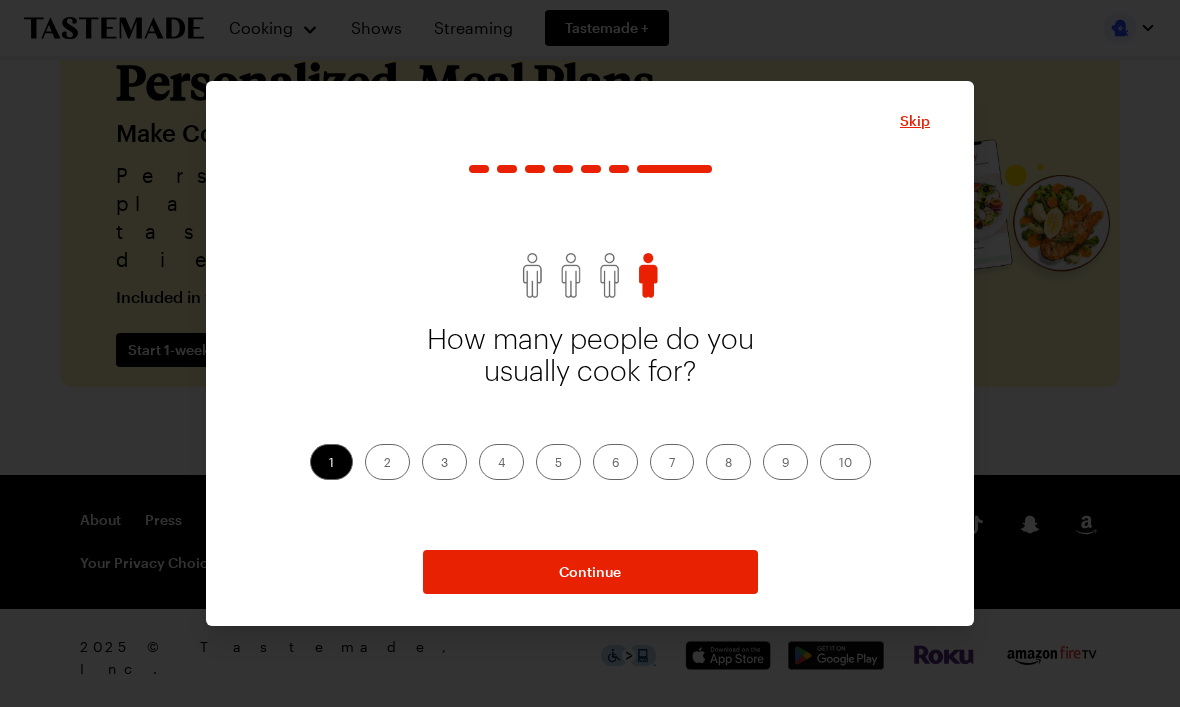 click on "Continue" at bounding box center (590, 572) 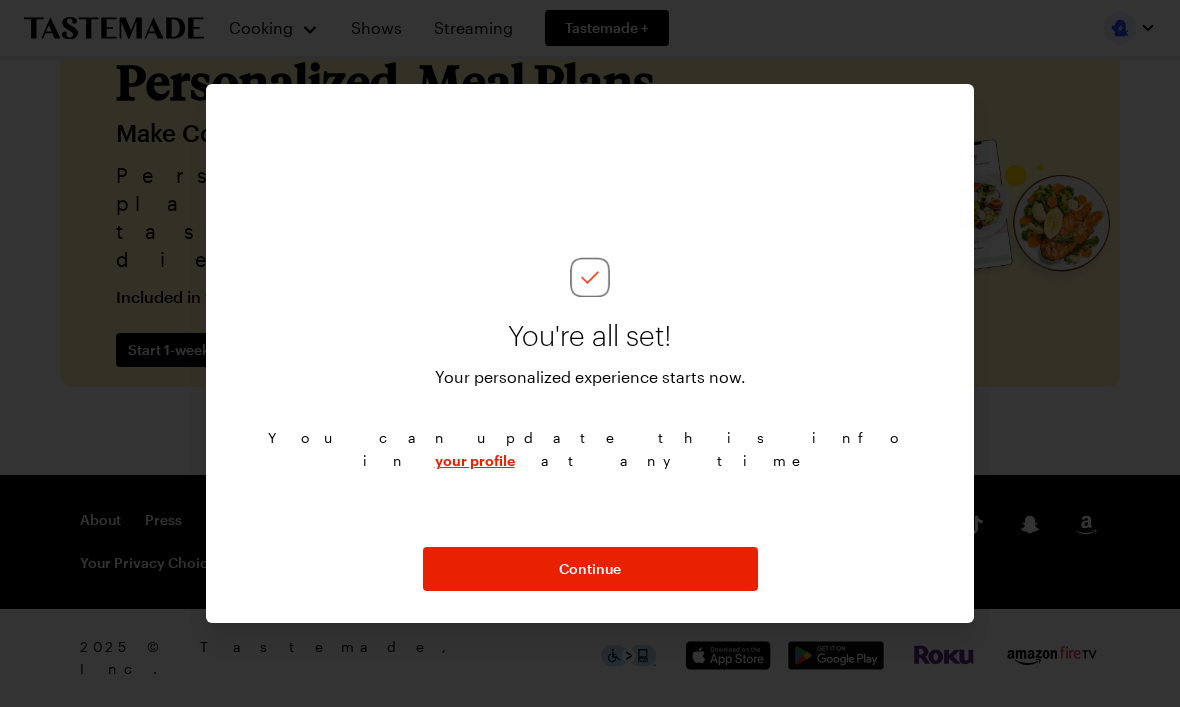 click on "Continue" at bounding box center [590, 569] 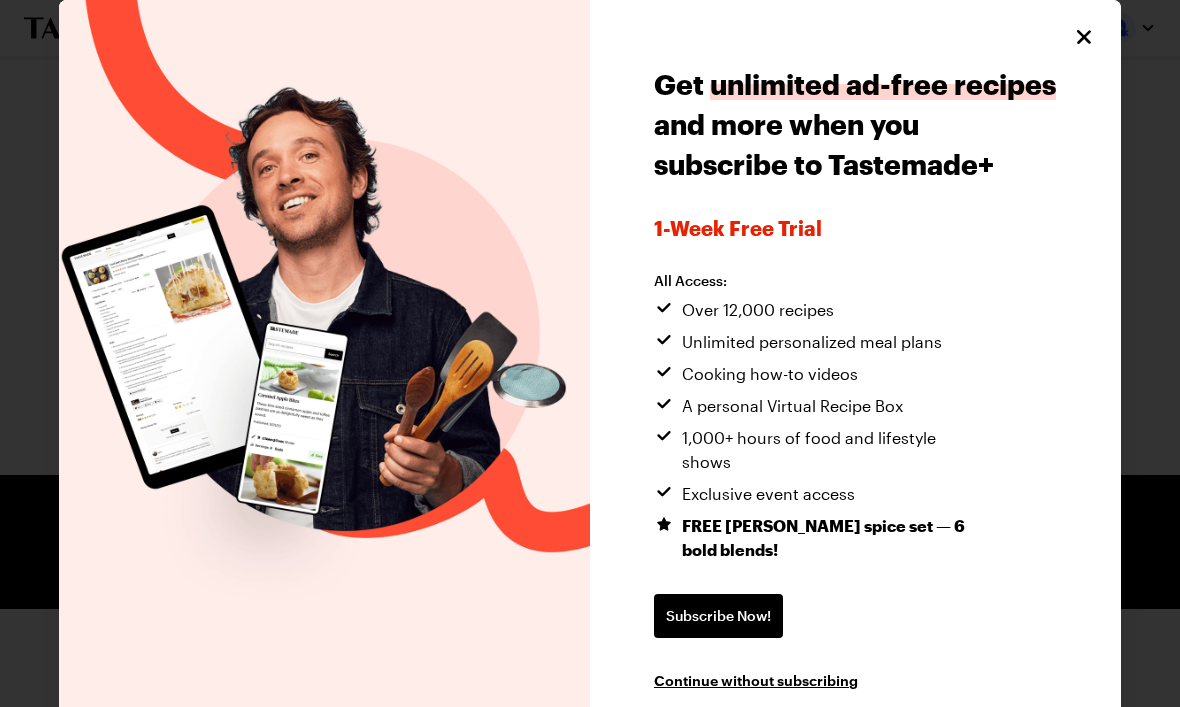 click on "Continue without subscribing" at bounding box center (756, 680) 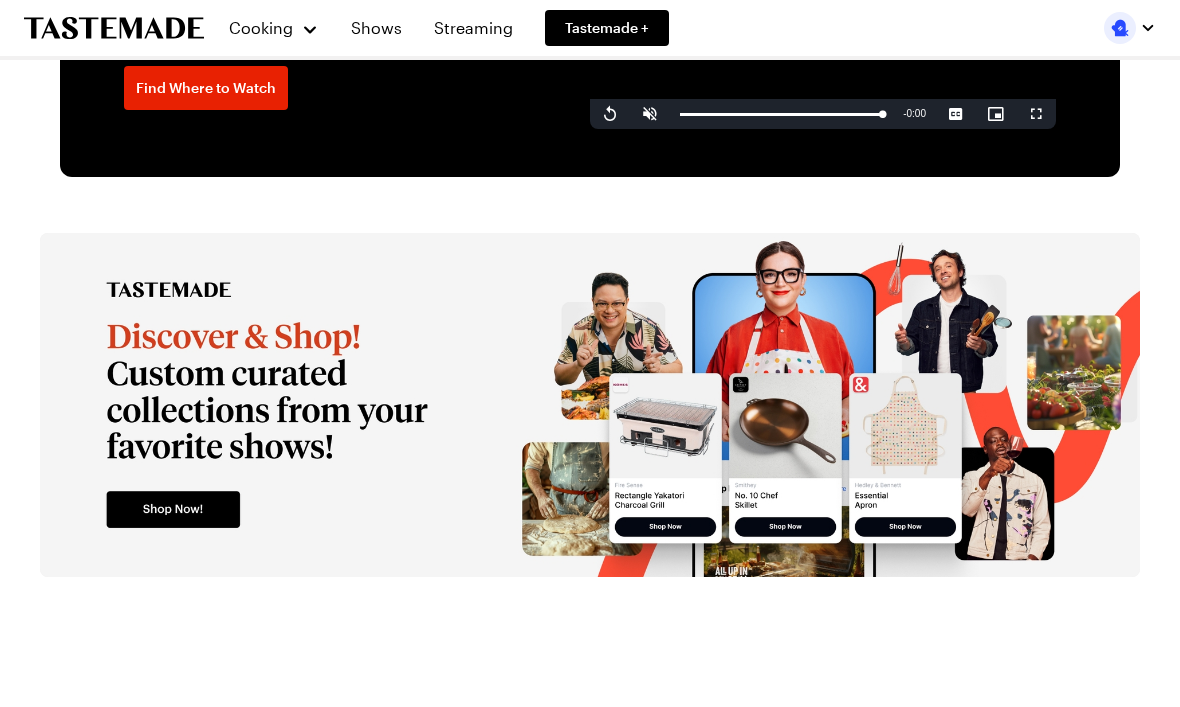 scroll, scrollTop: 3440, scrollLeft: 0, axis: vertical 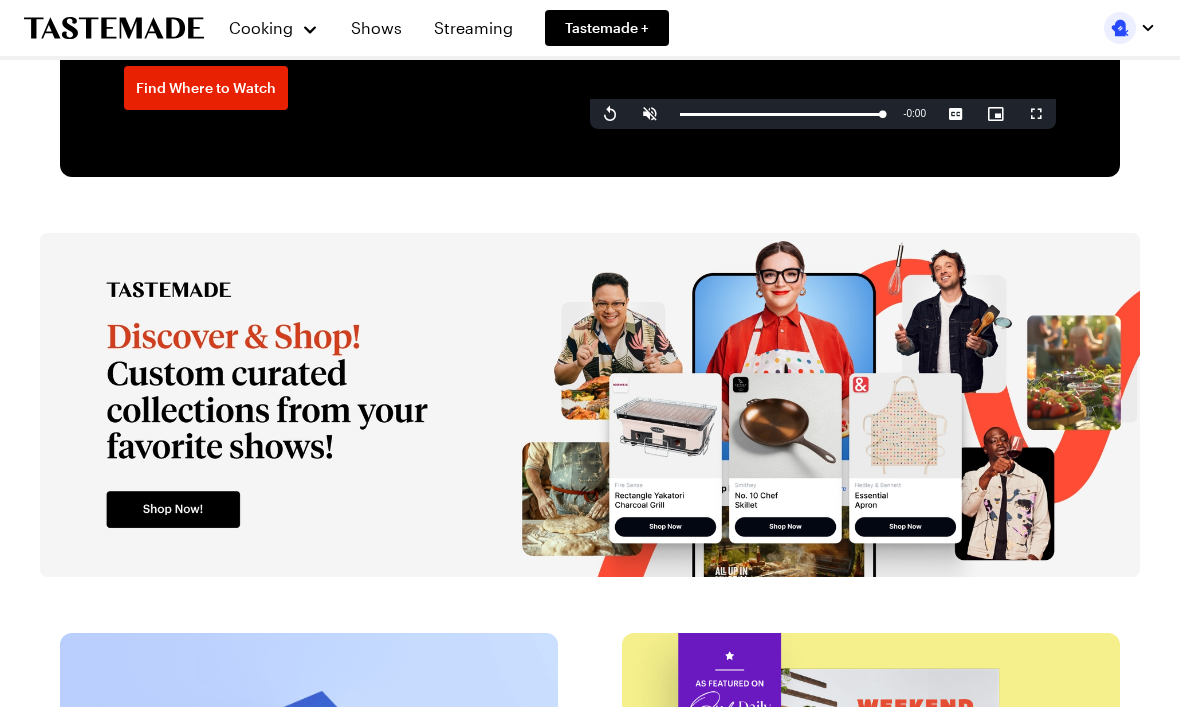 click on "Streaming" at bounding box center [473, 28] 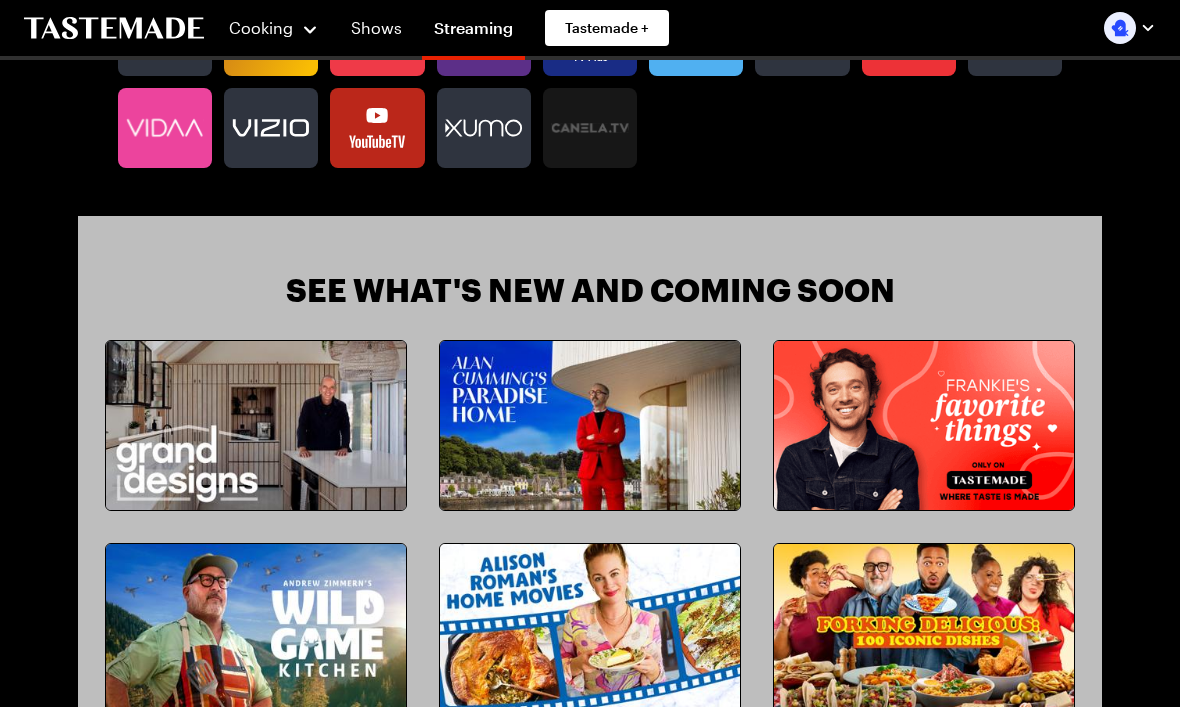 scroll, scrollTop: 1444, scrollLeft: 0, axis: vertical 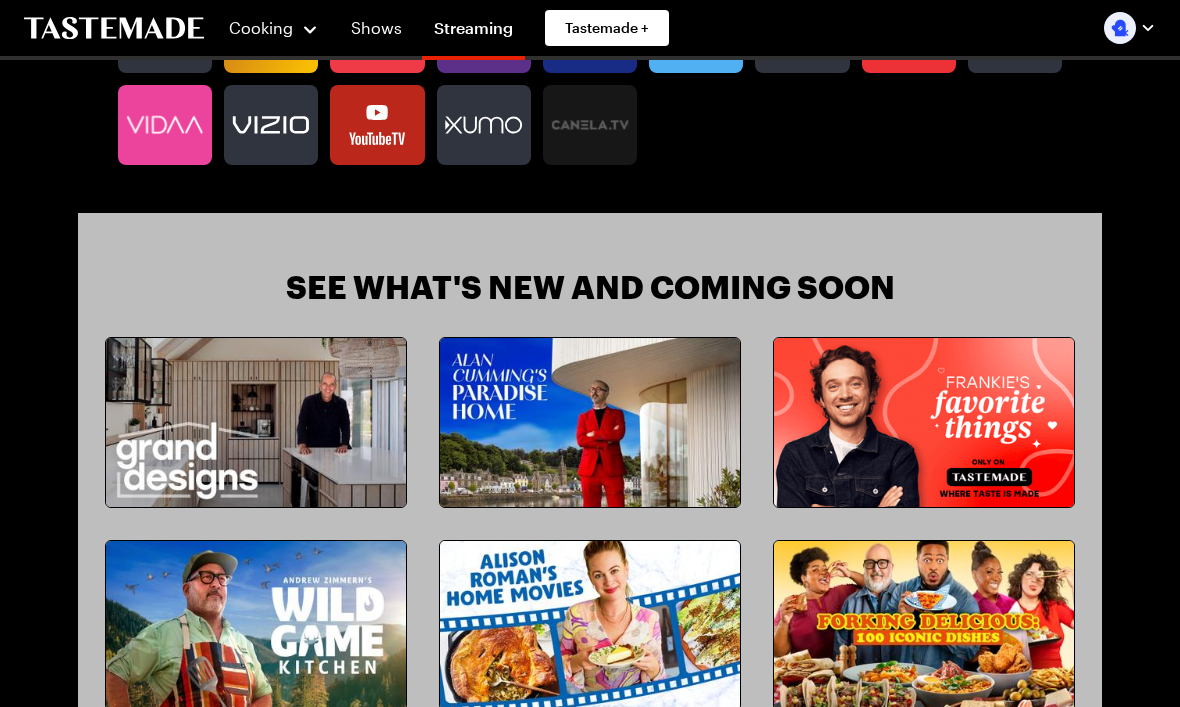 click at bounding box center (256, 422) 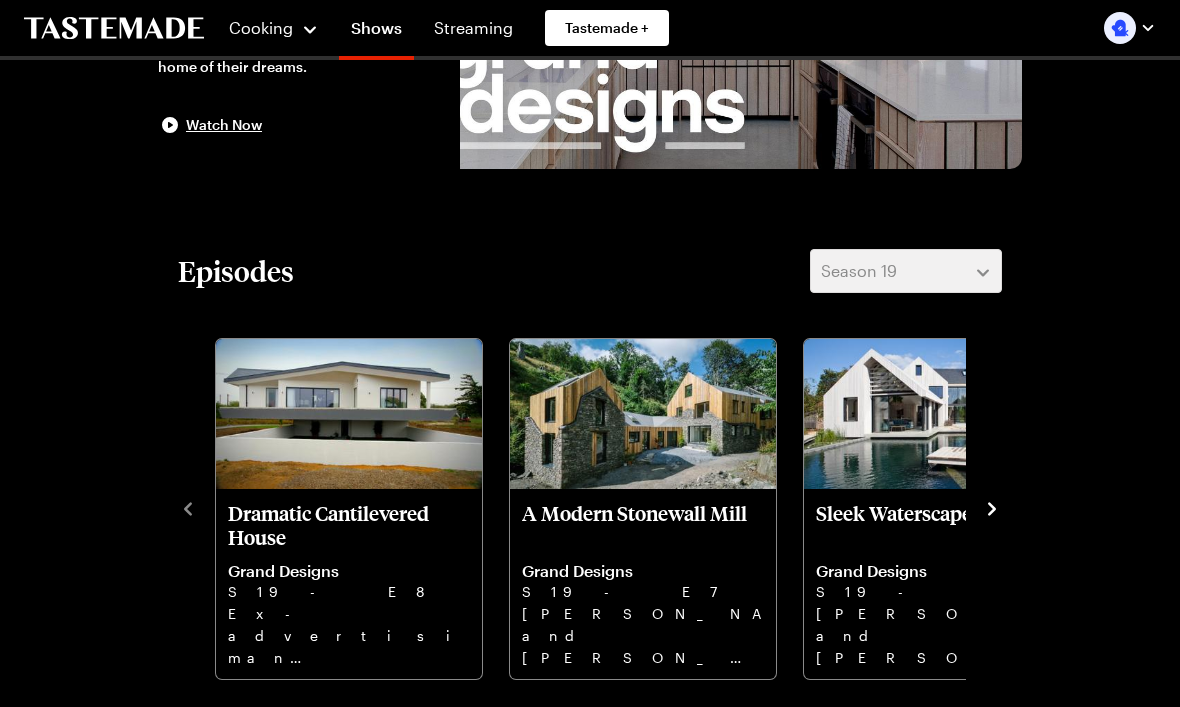 scroll, scrollTop: 312, scrollLeft: 0, axis: vertical 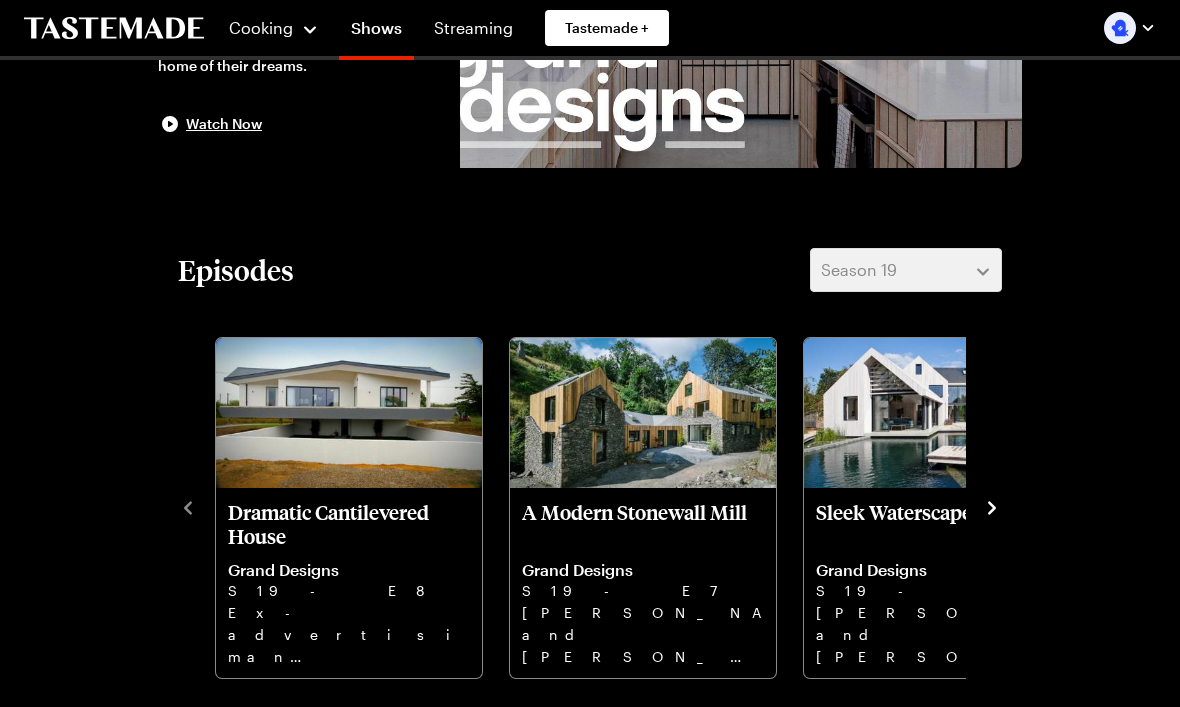 click 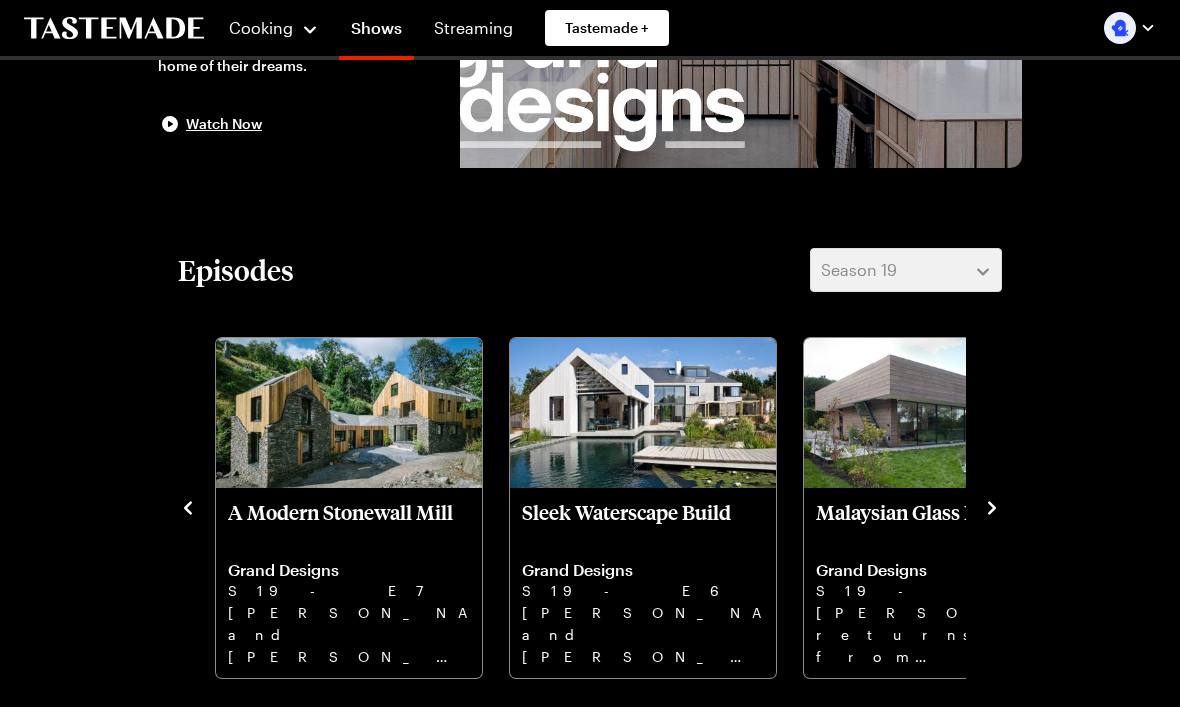 click 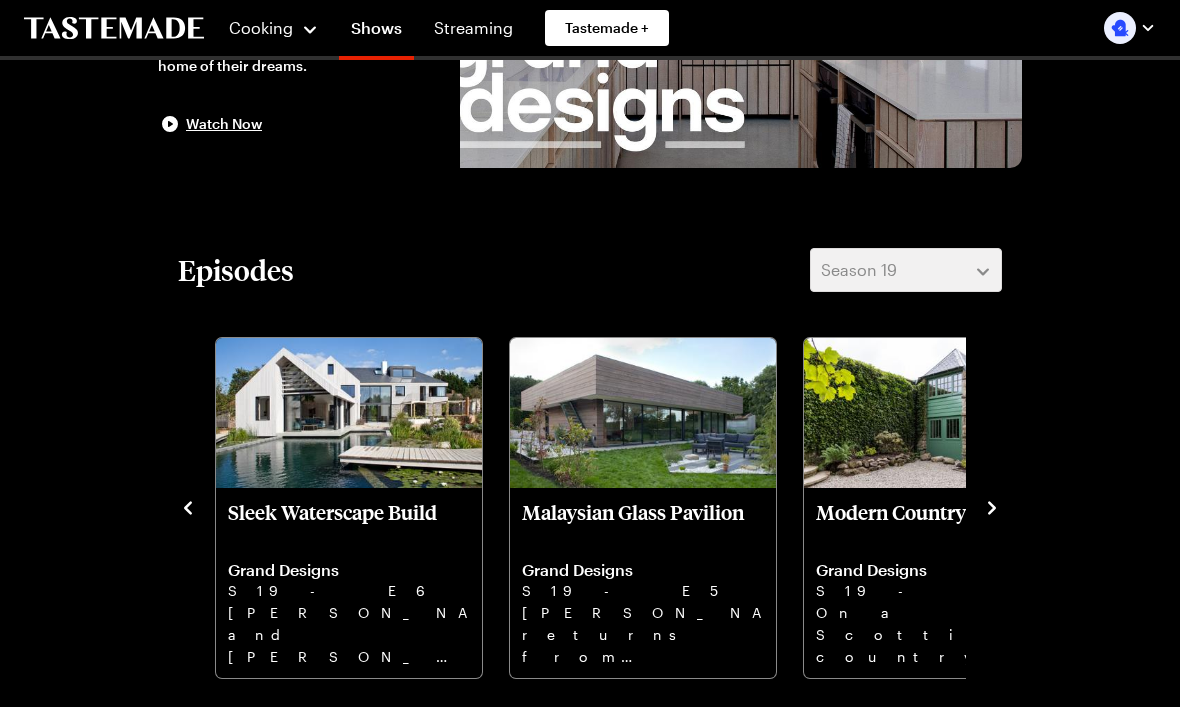 click 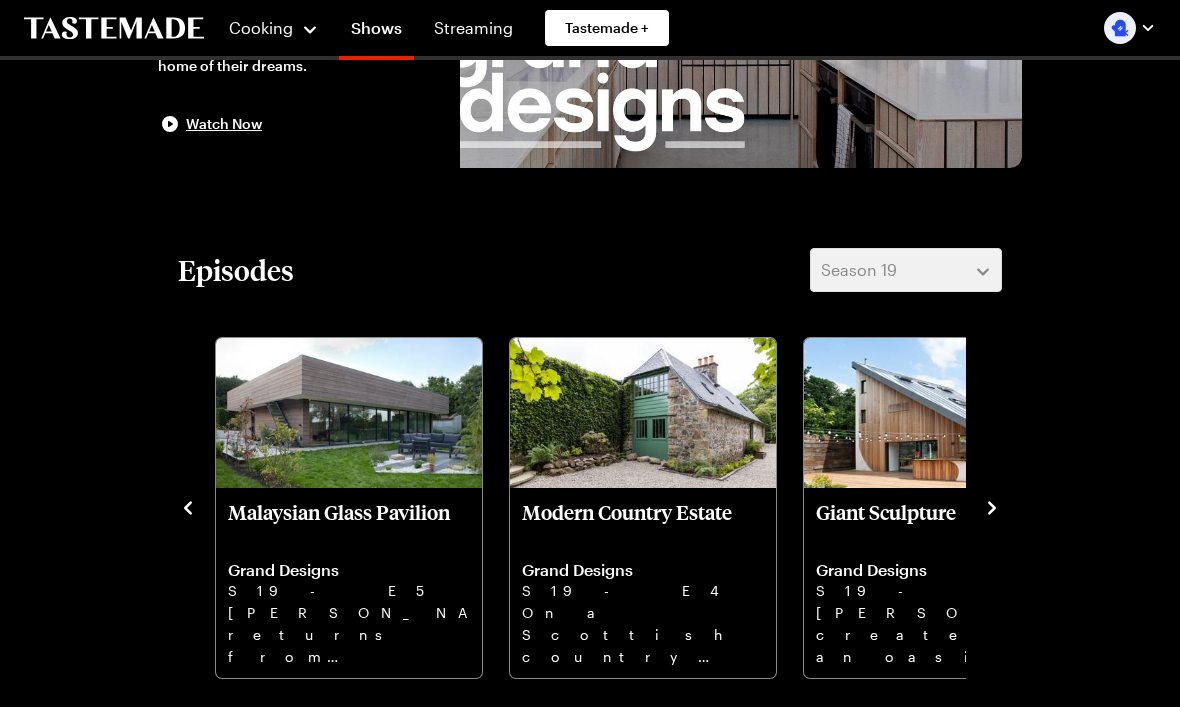 click at bounding box center (992, 506) 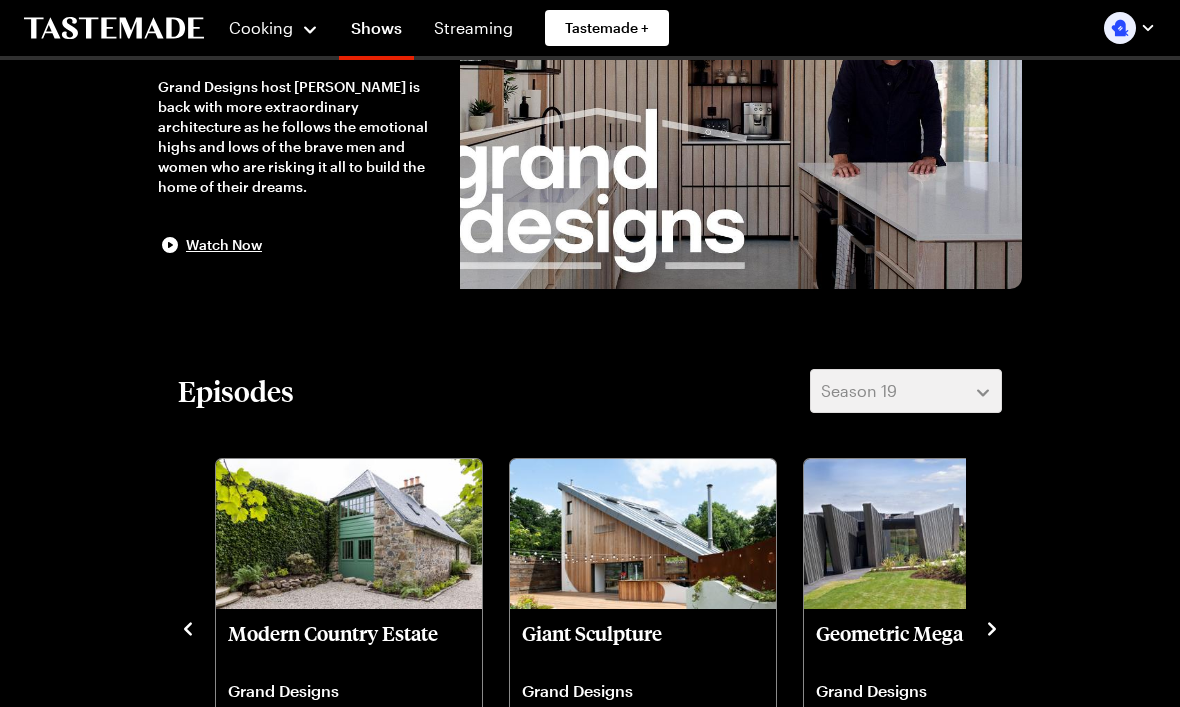 scroll, scrollTop: 0, scrollLeft: 0, axis: both 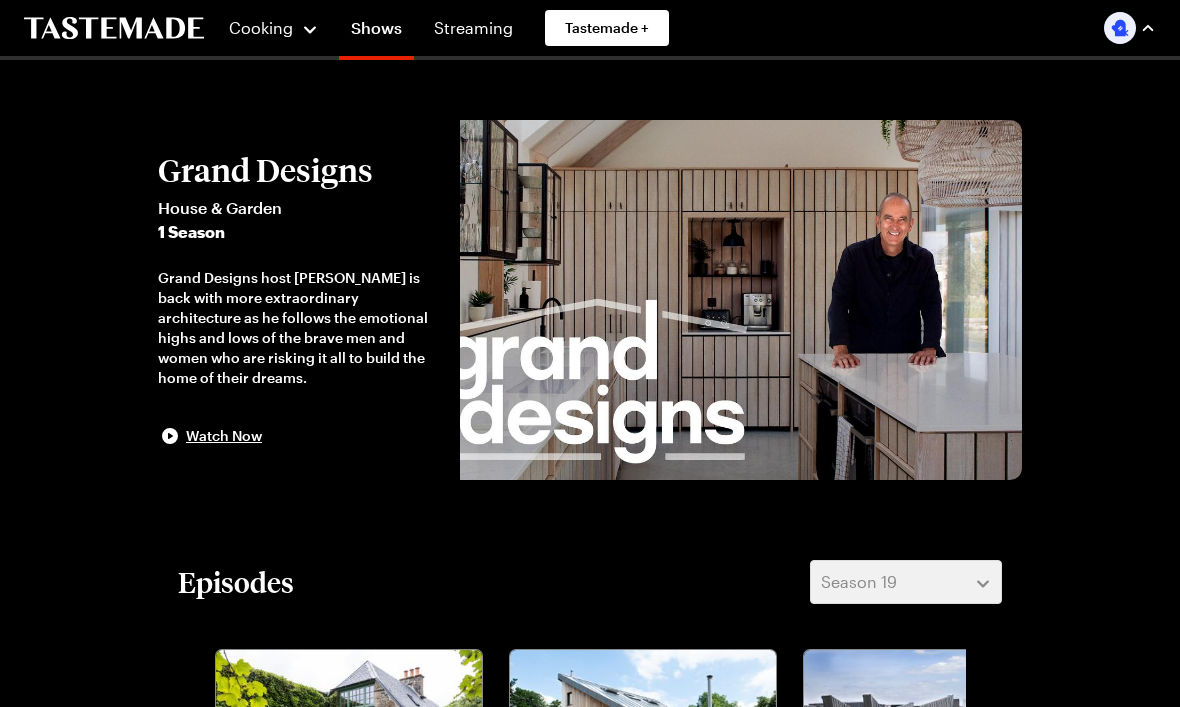 click on "My Profile Notification Preferences My Meal Plans Grocery List Virtual Recipe Box Log Out" at bounding box center (1011, 190) 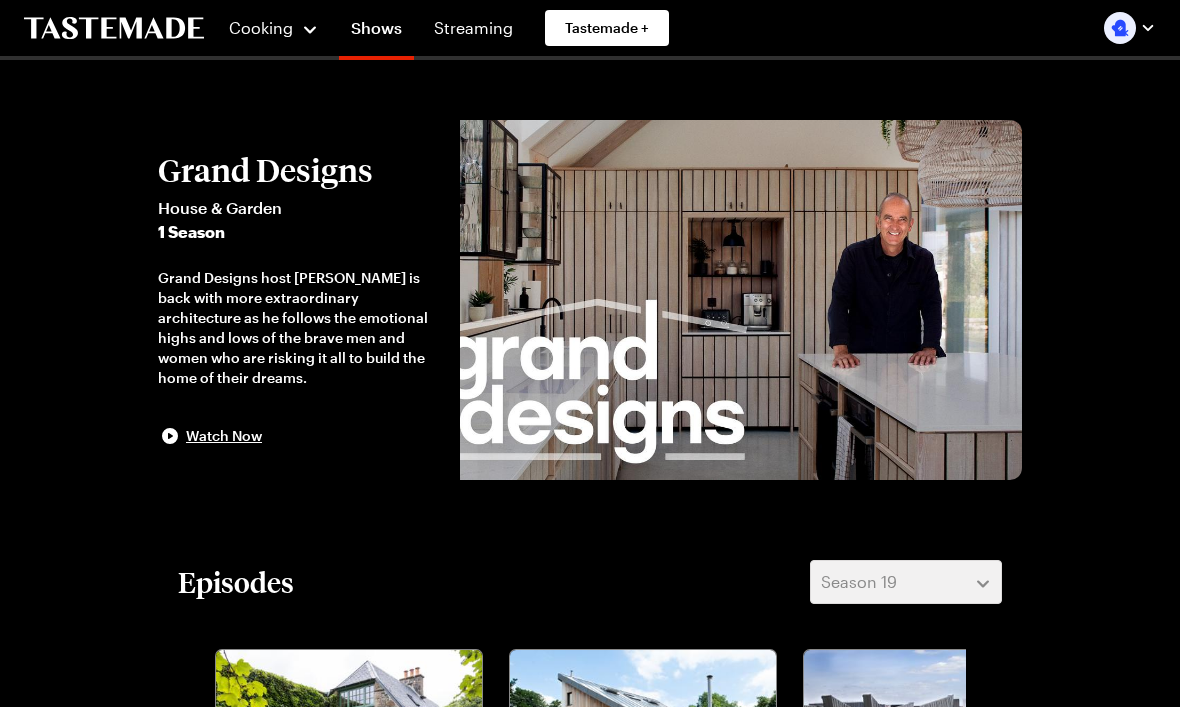 click on "Shows" at bounding box center [376, 32] 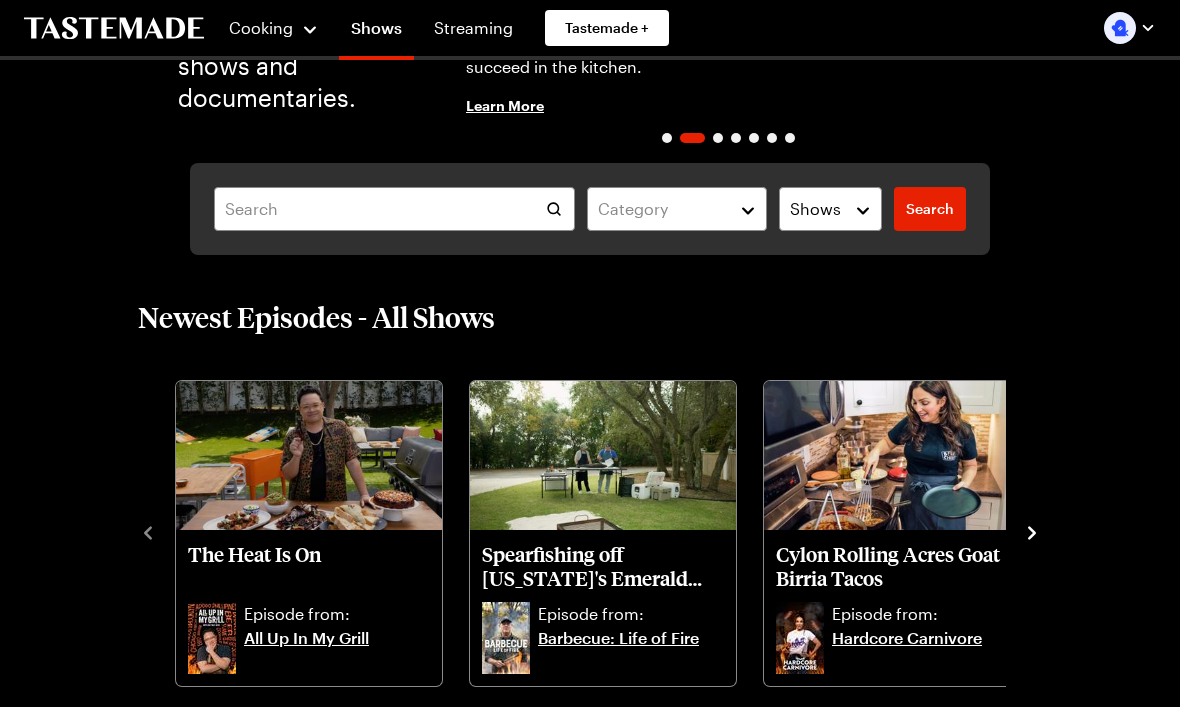 scroll, scrollTop: 0, scrollLeft: 0, axis: both 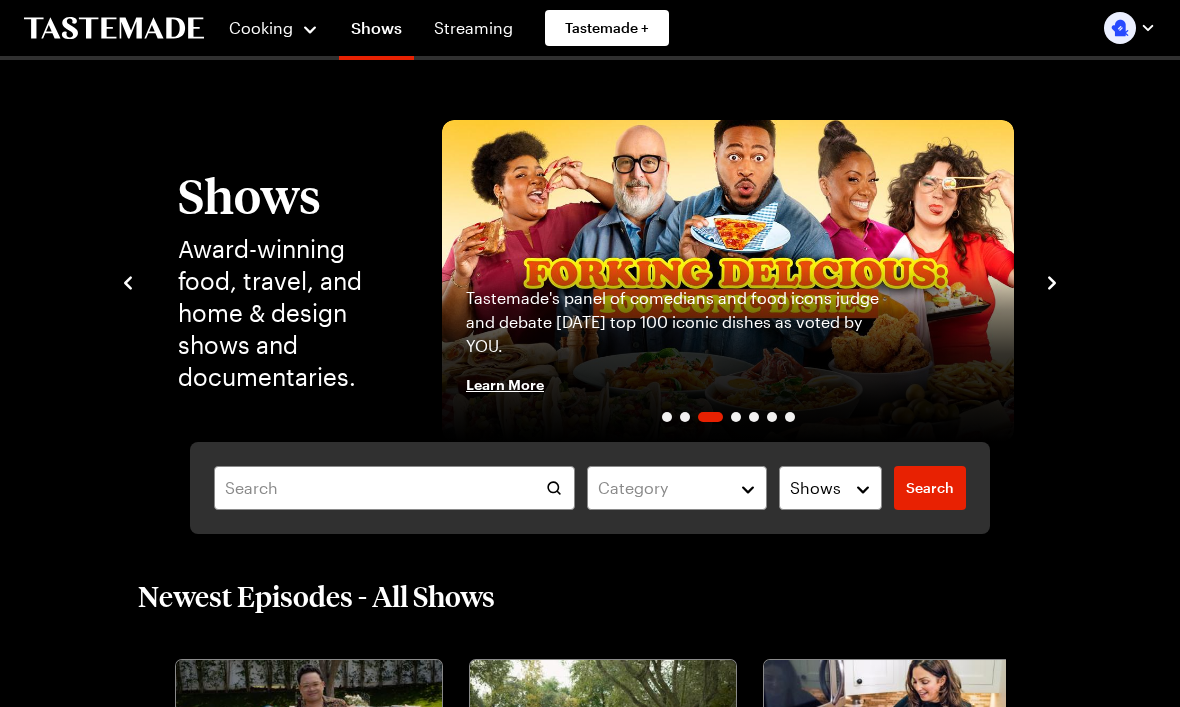 click 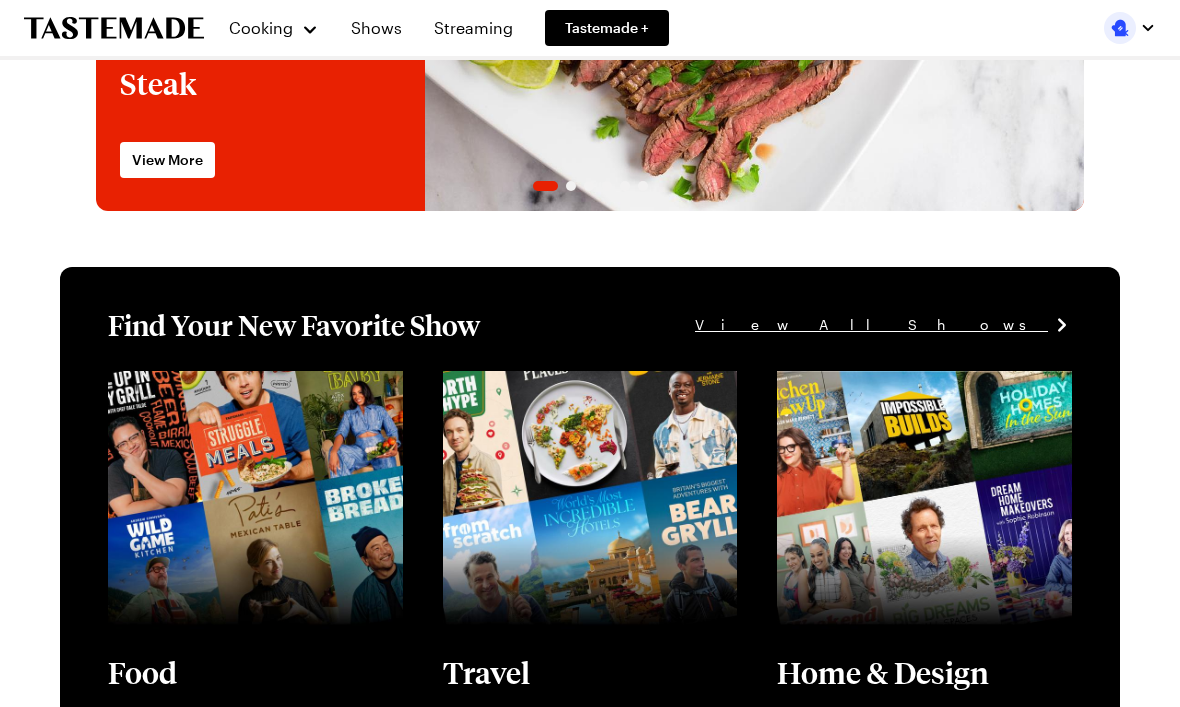 scroll, scrollTop: 220, scrollLeft: 0, axis: vertical 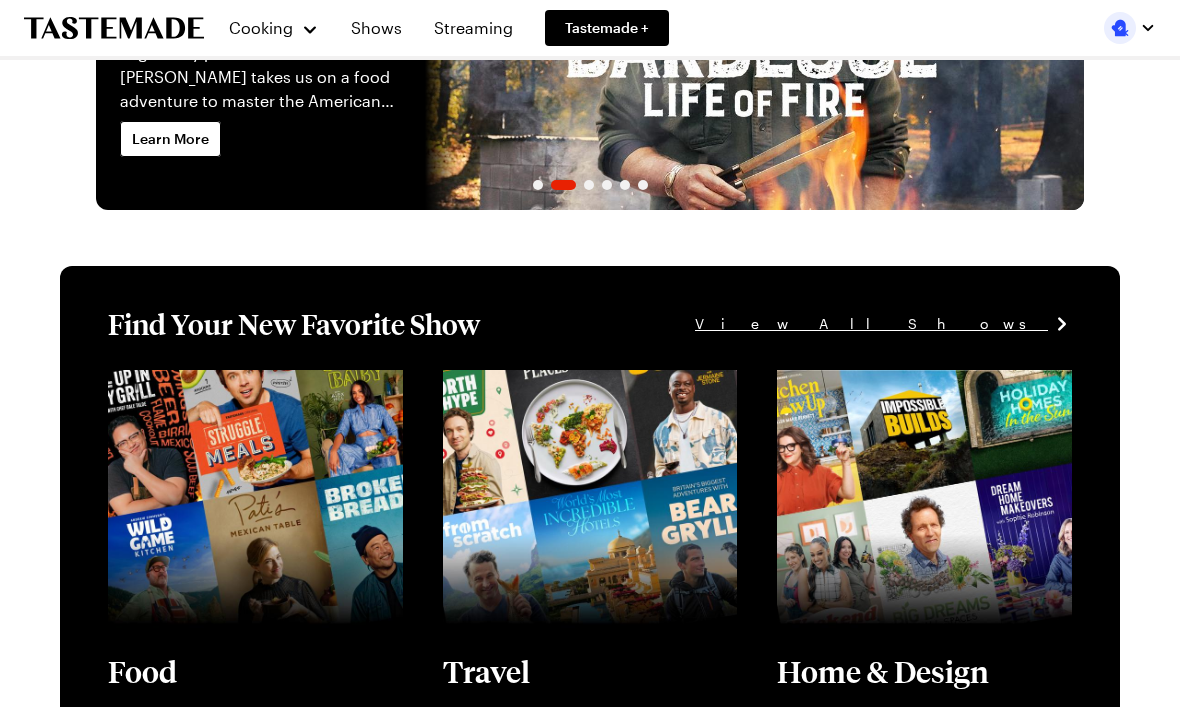 click on "View full content for [object Object]" at bounding box center (913, 381) 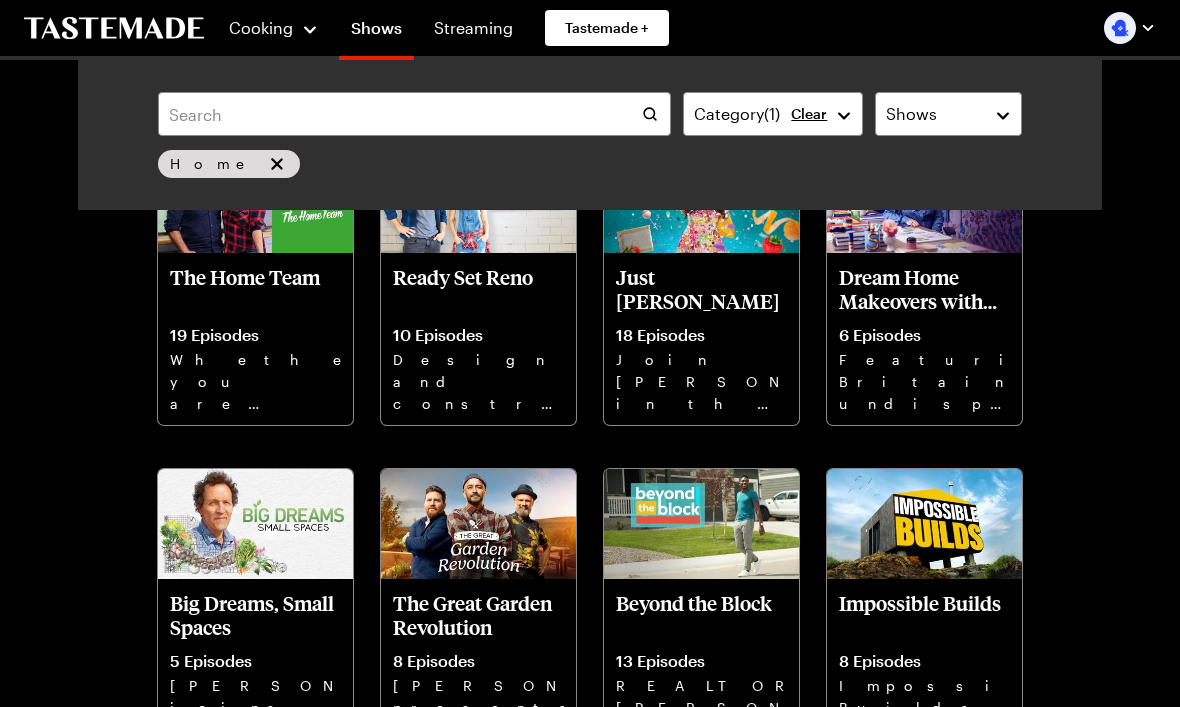 scroll, scrollTop: 867, scrollLeft: 0, axis: vertical 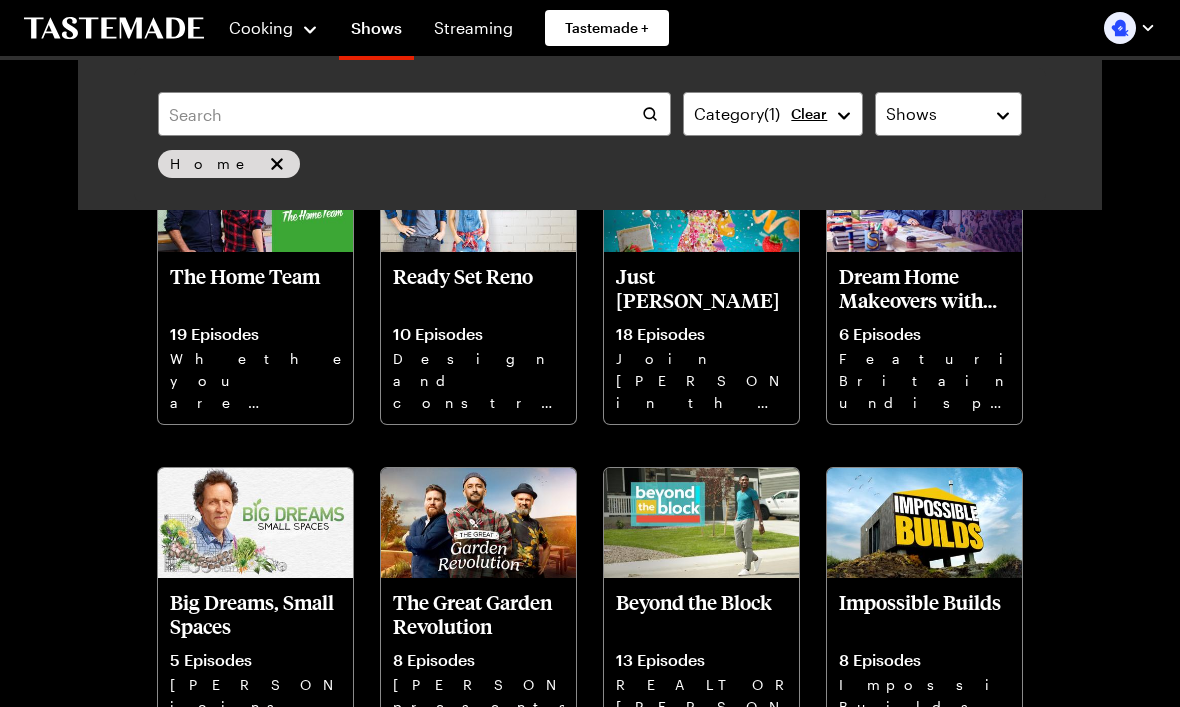 click at bounding box center (701, 523) 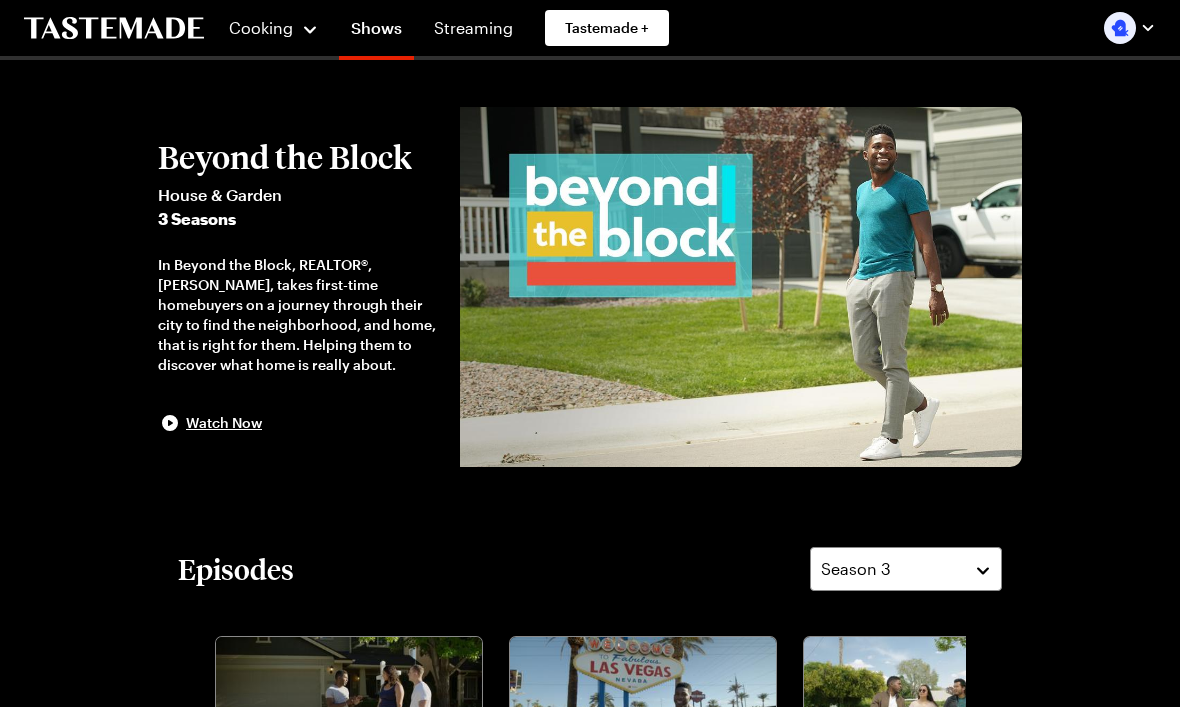 scroll, scrollTop: 0, scrollLeft: 0, axis: both 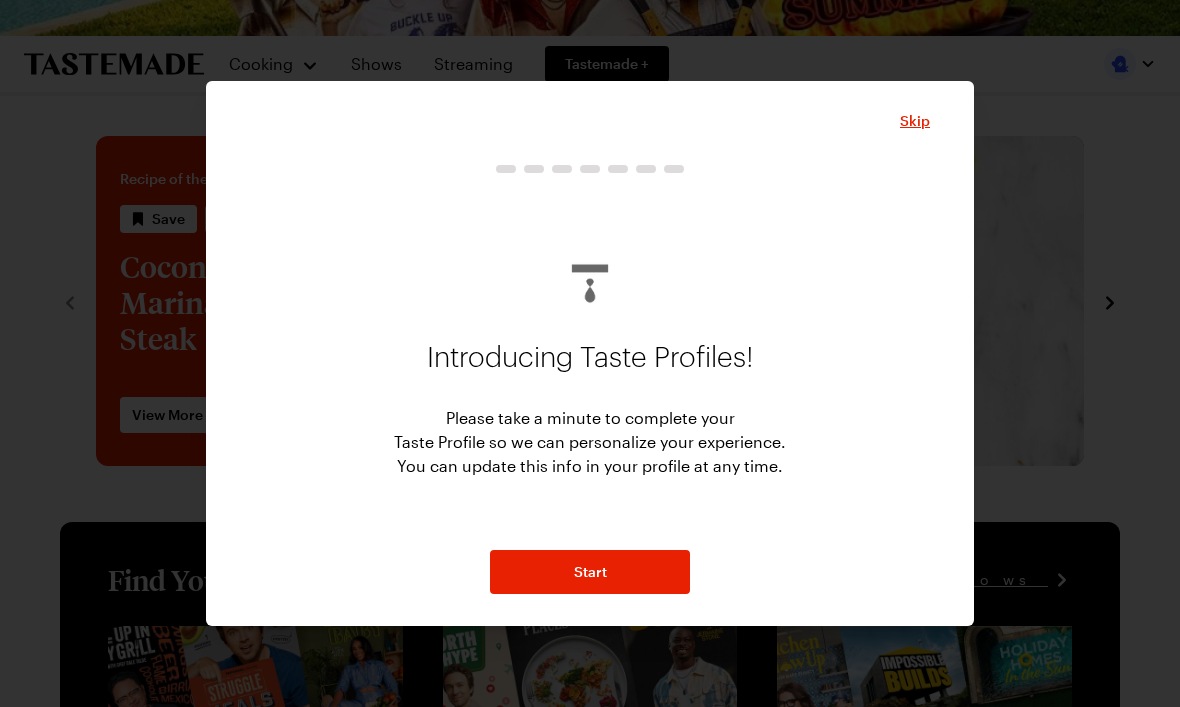 click on "Skip" at bounding box center [915, 121] 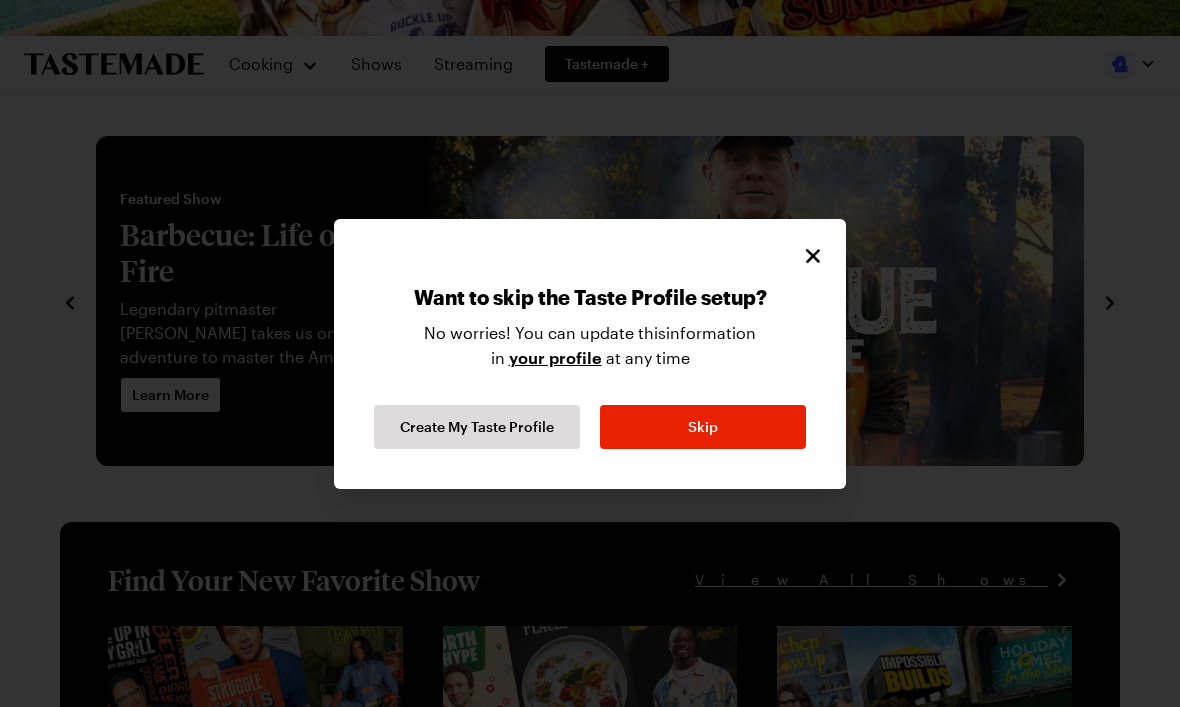click on "Create My Taste Profile" at bounding box center (477, 427) 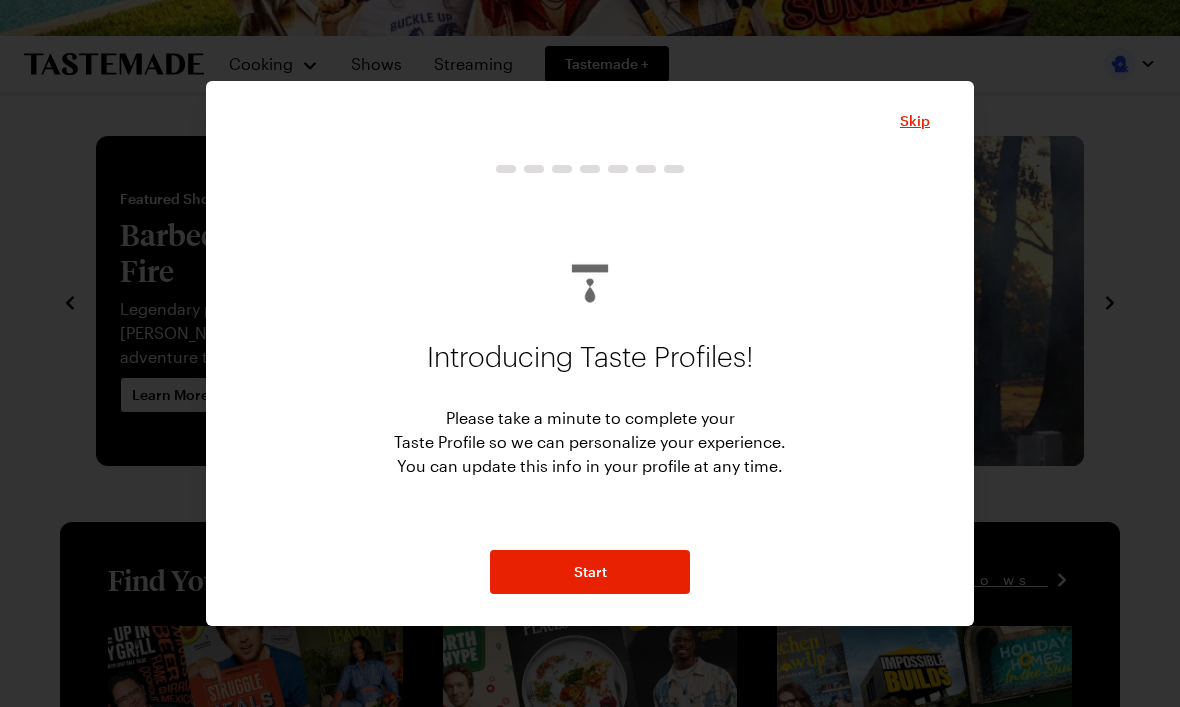 click on "Skip" at bounding box center (915, 121) 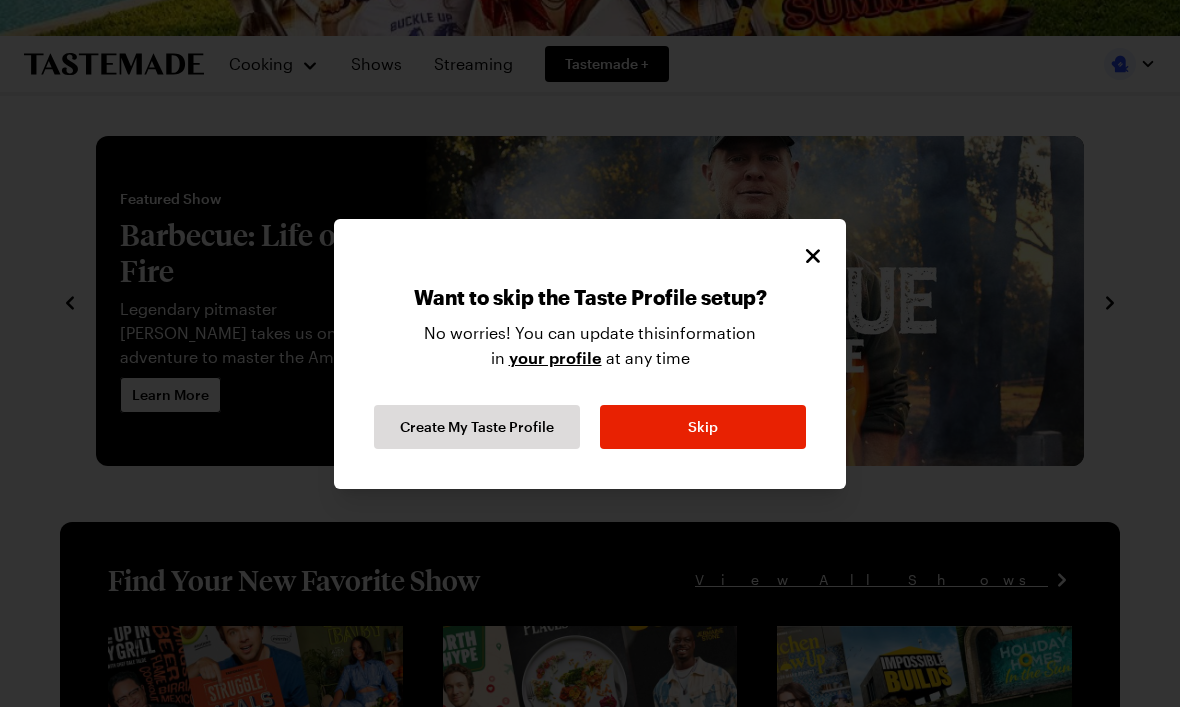 click 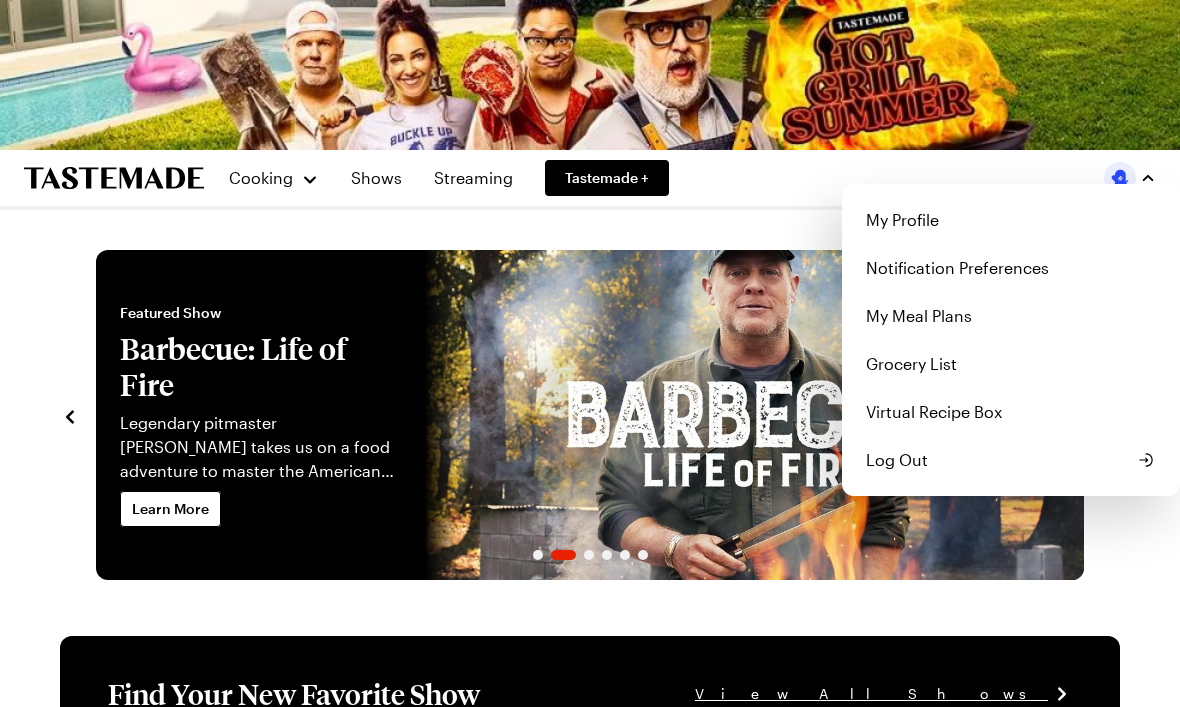 click on "Log Out" at bounding box center (1011, 460) 